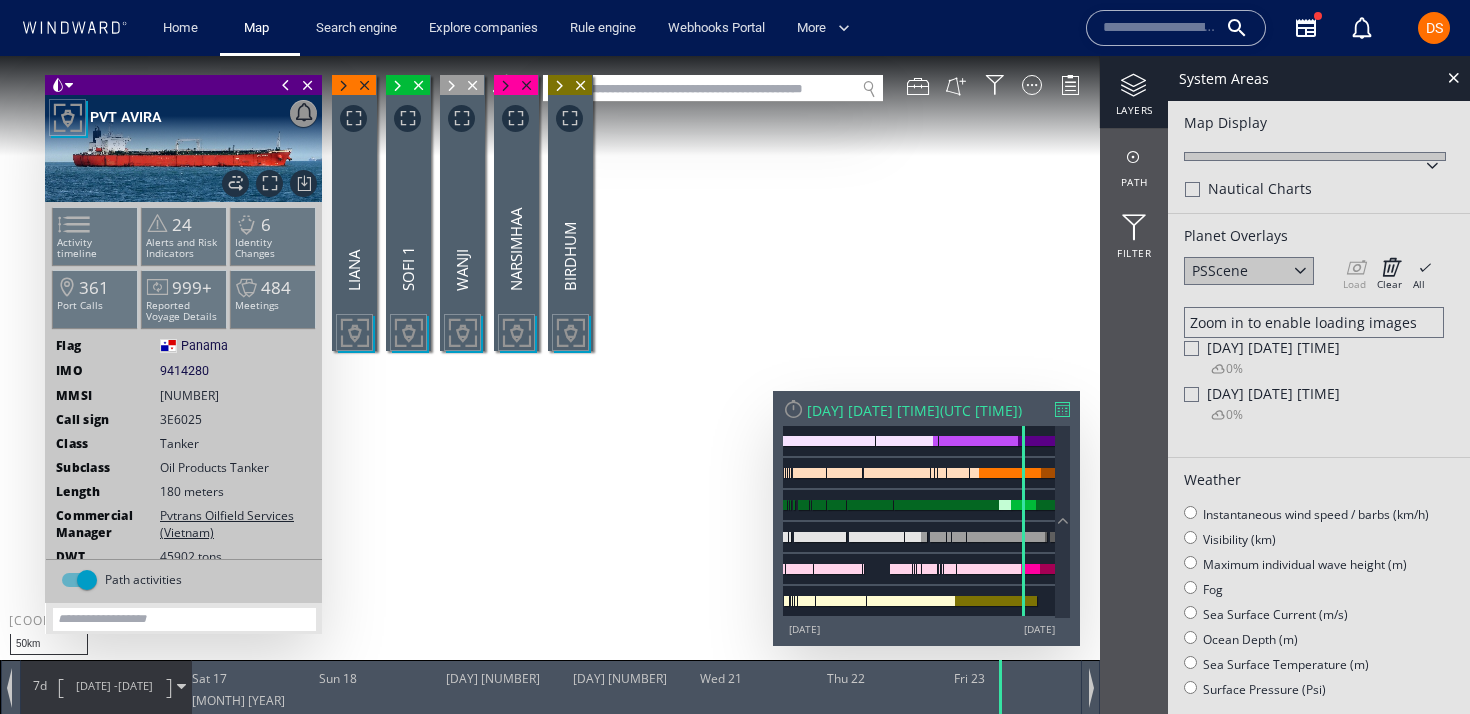 scroll, scrollTop: 0, scrollLeft: 0, axis: both 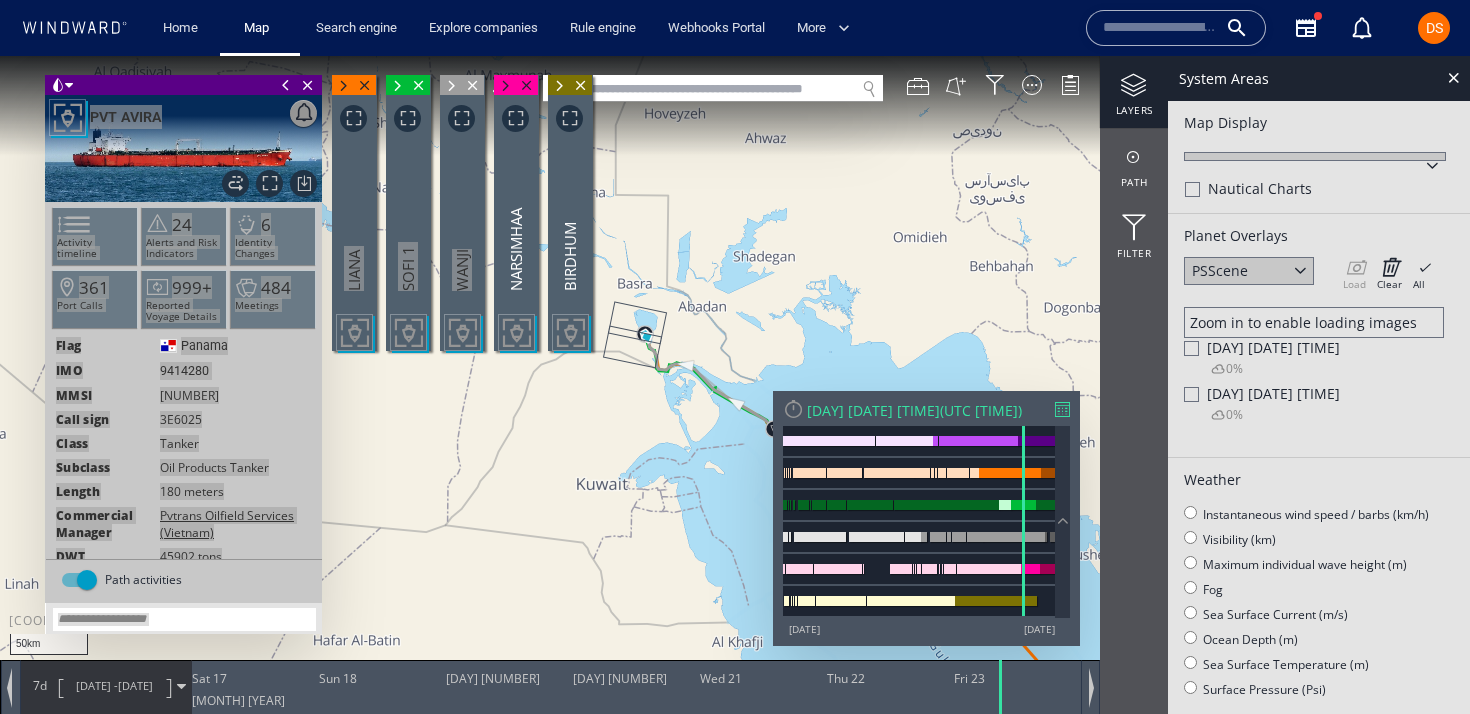 click at bounding box center (1160, 28) 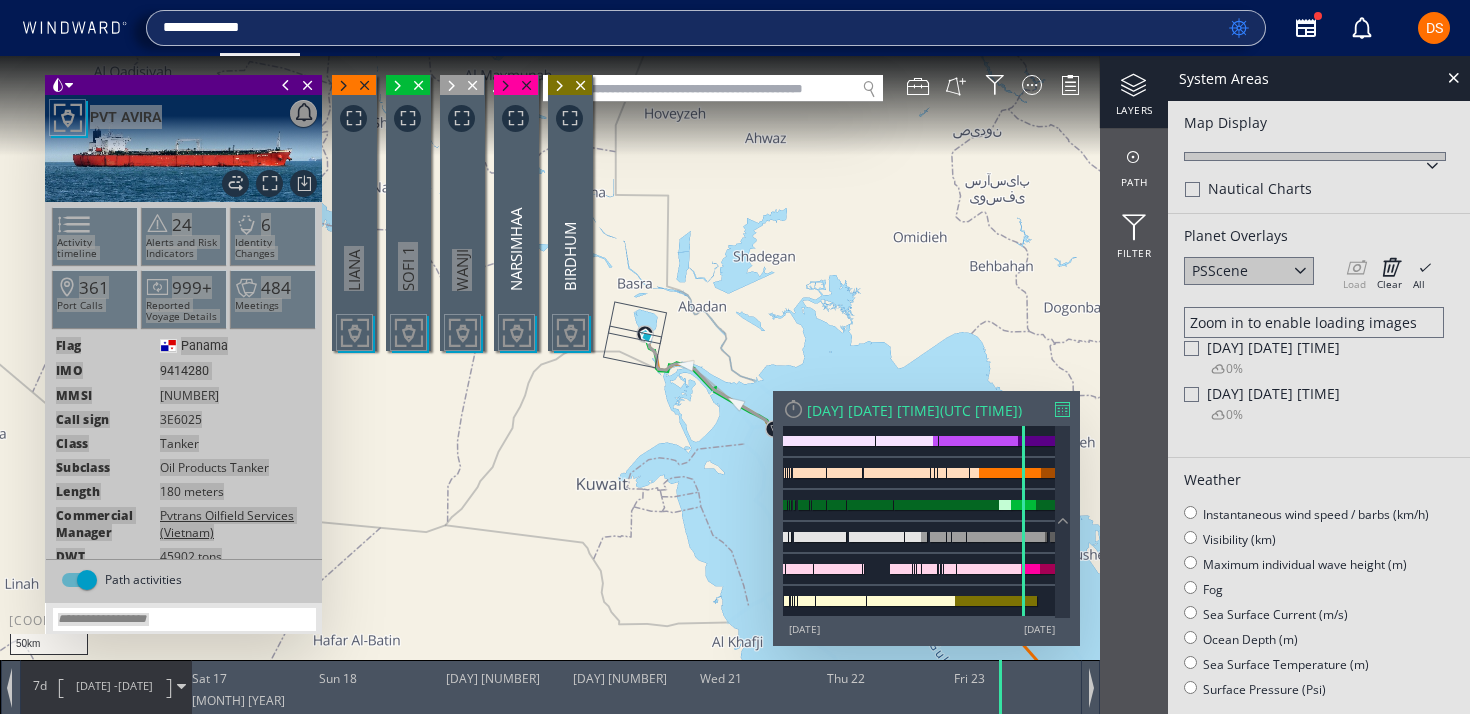 type on "**********" 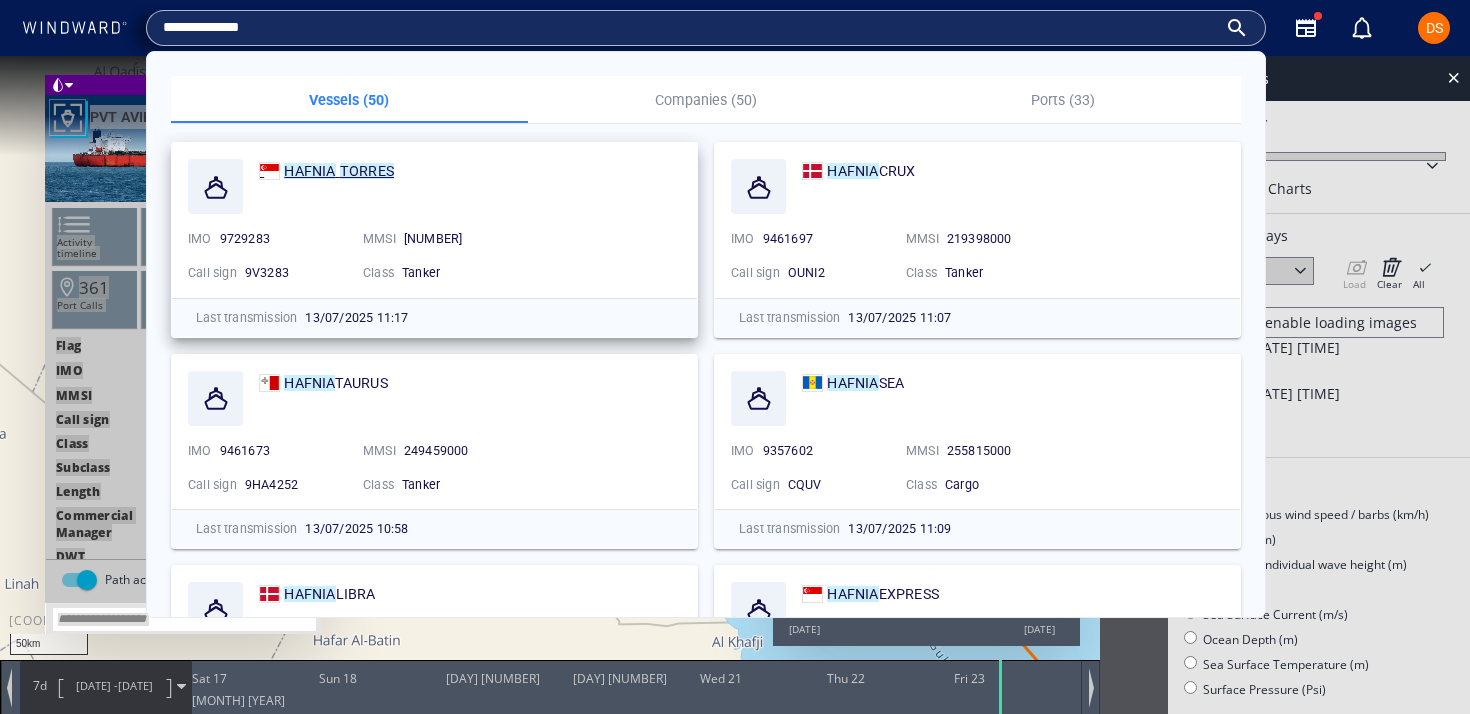 click on "TORRES" at bounding box center [367, 171] 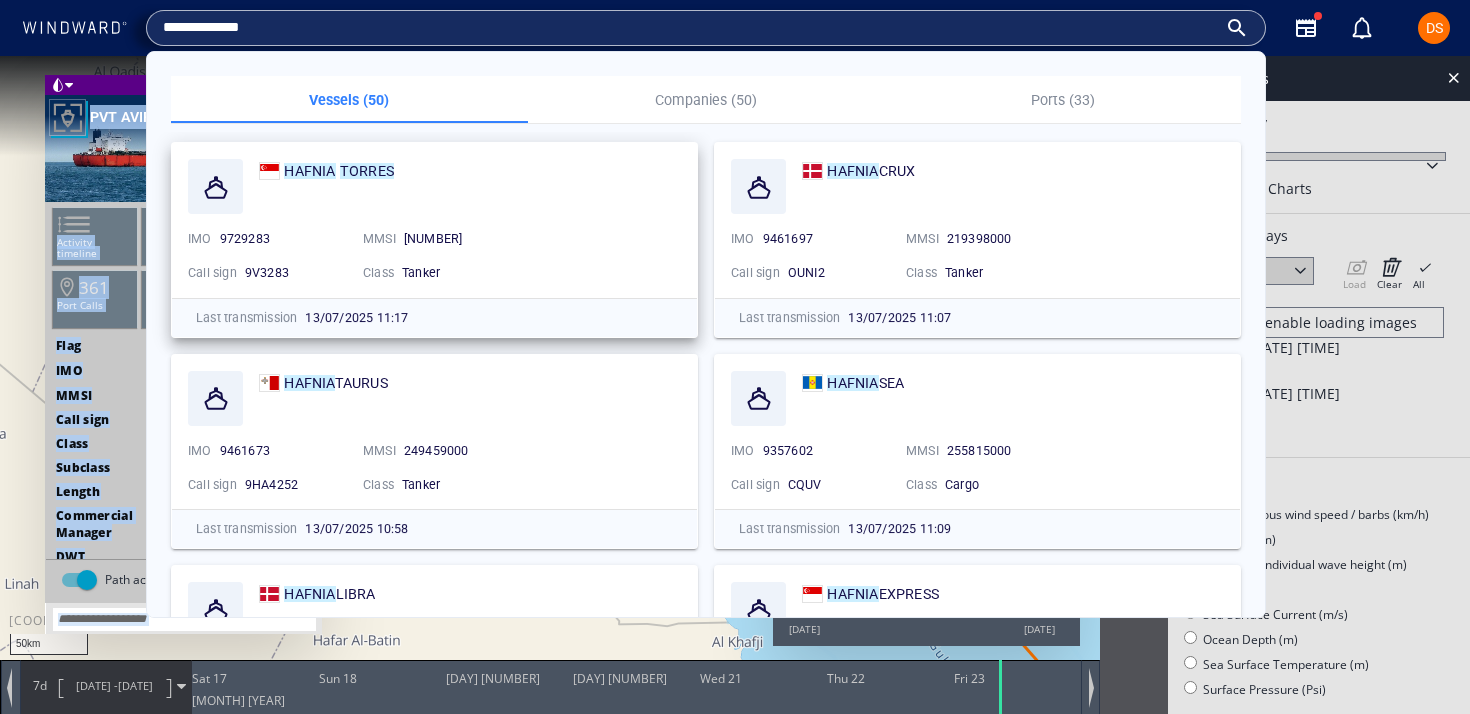click on "LIANA" at bounding box center (355, 218) 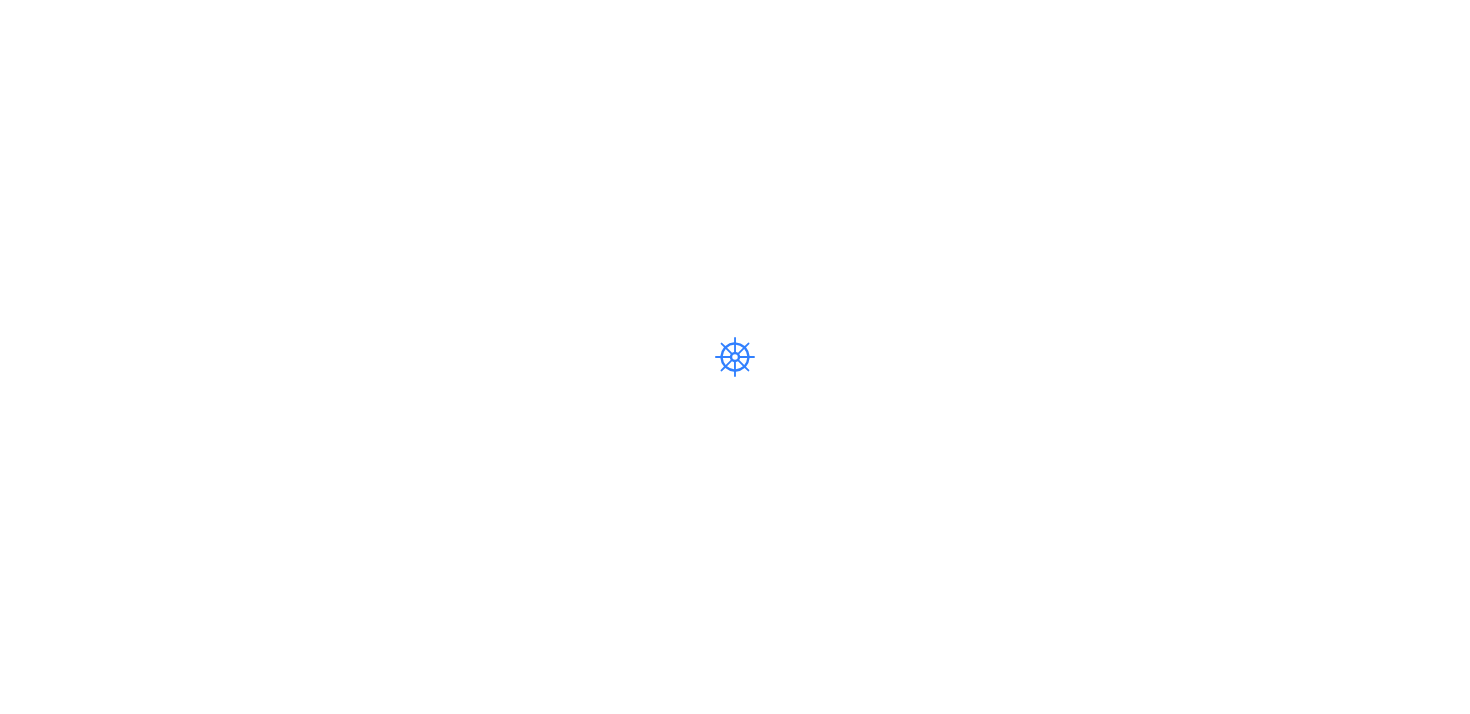 scroll, scrollTop: 0, scrollLeft: 0, axis: both 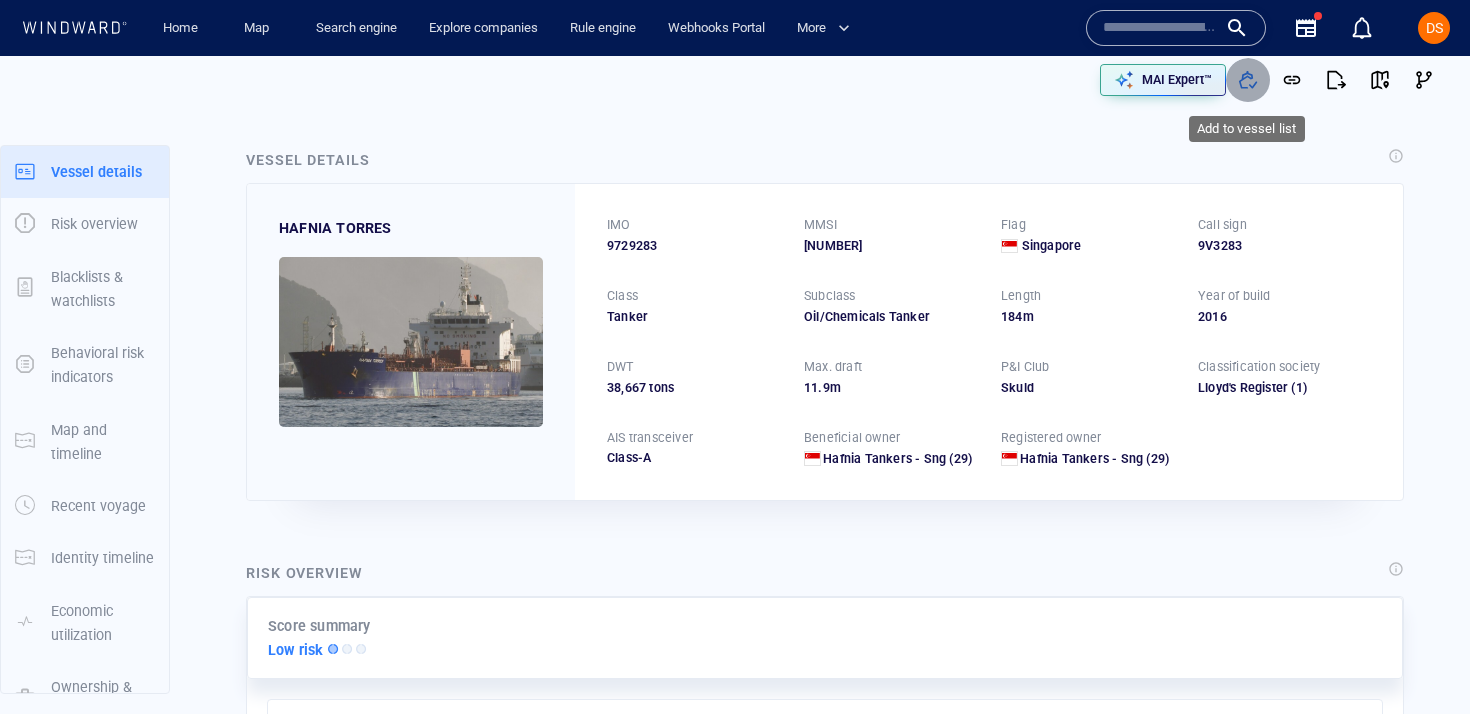 click at bounding box center [1248, 80] 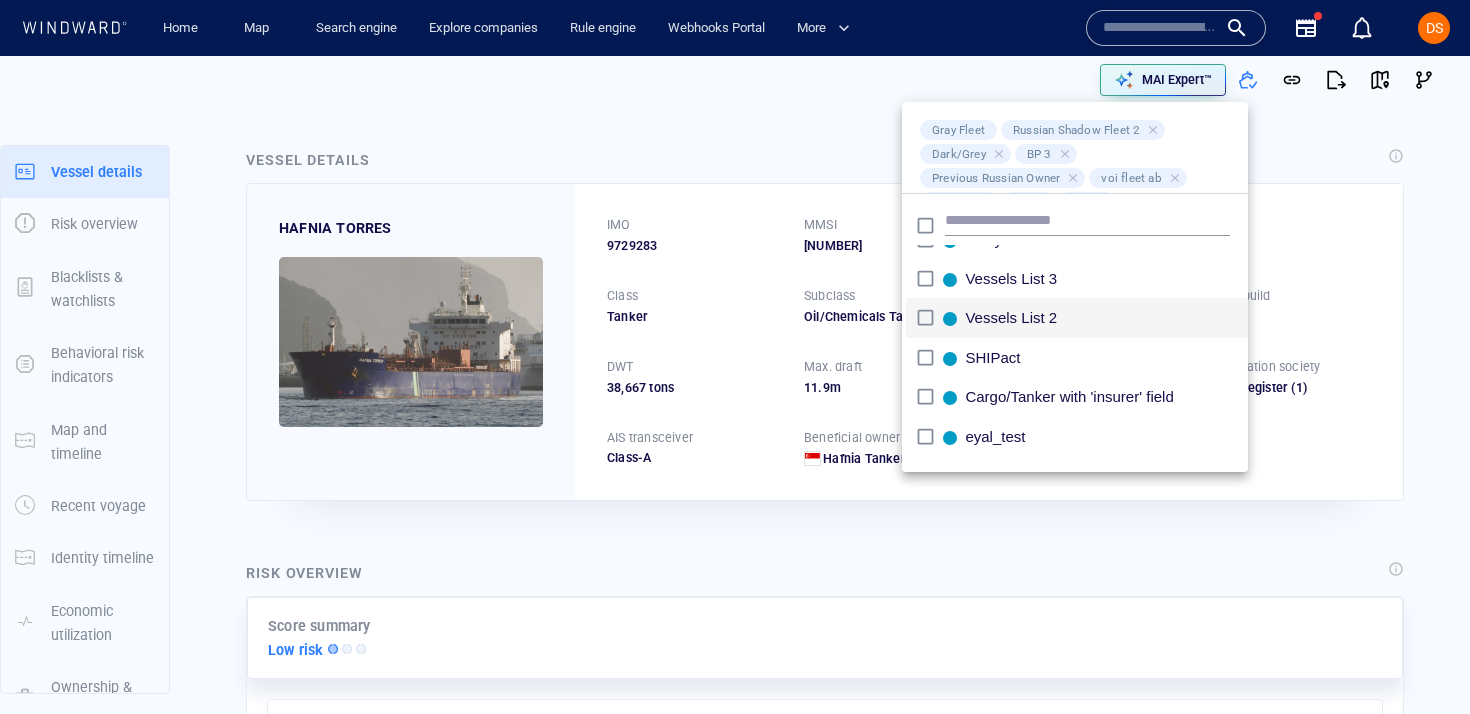 scroll, scrollTop: 2046, scrollLeft: 0, axis: vertical 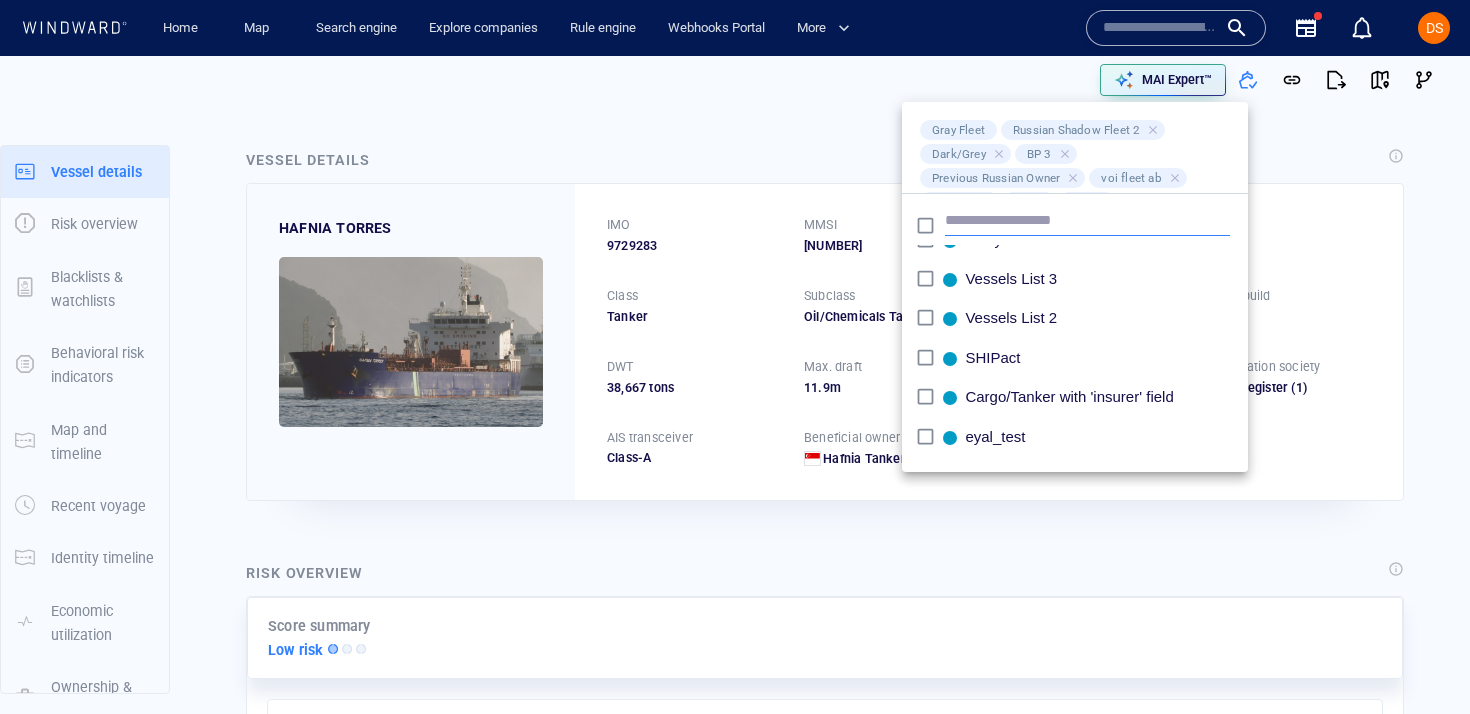 click at bounding box center [1087, 221] 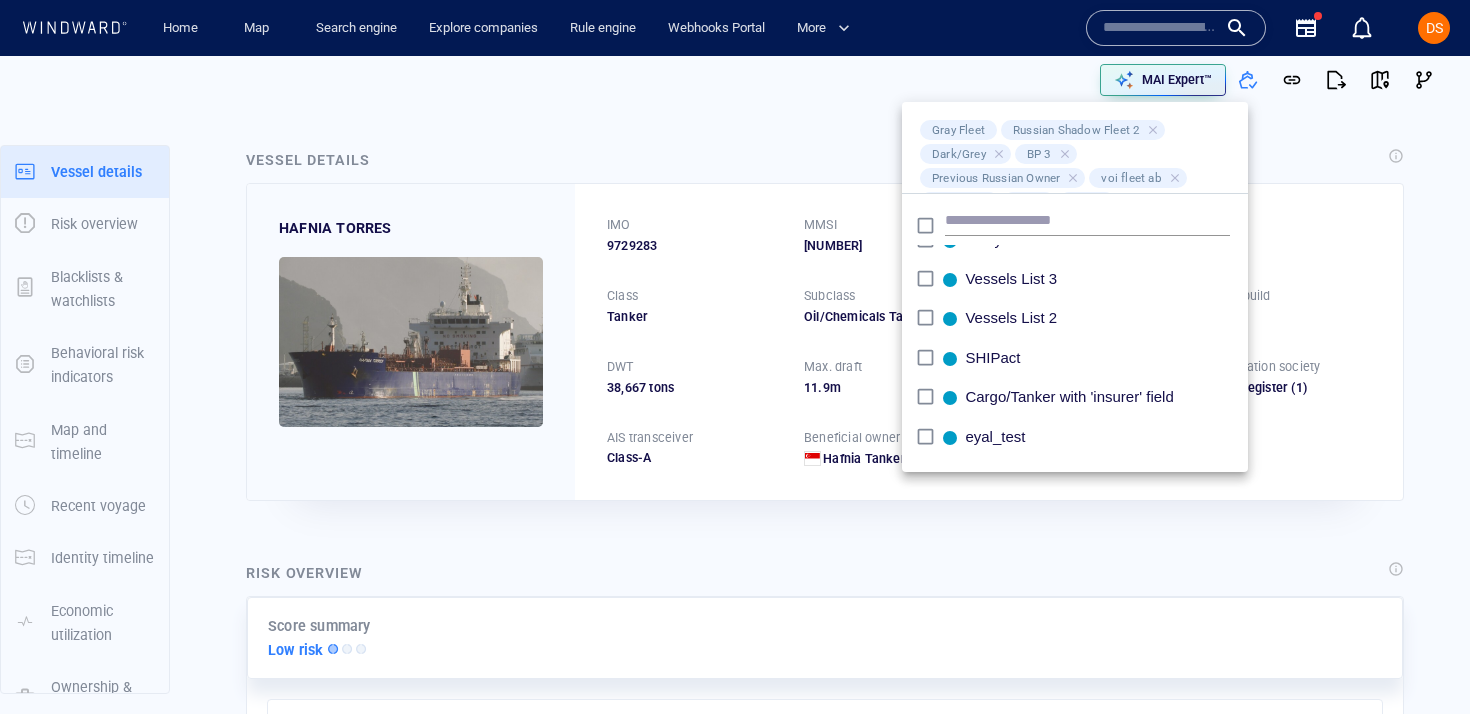 click at bounding box center (735, 357) 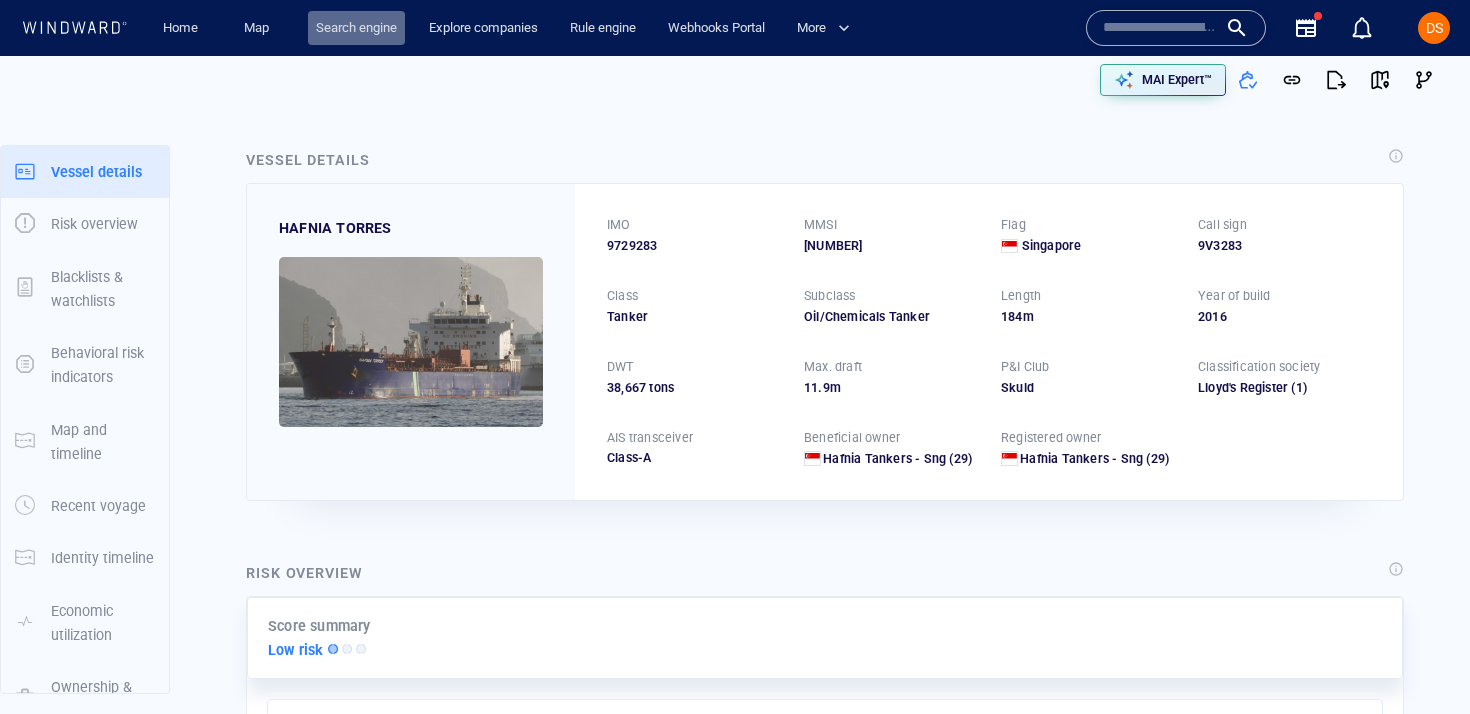 click on "Search engine" at bounding box center (356, 28) 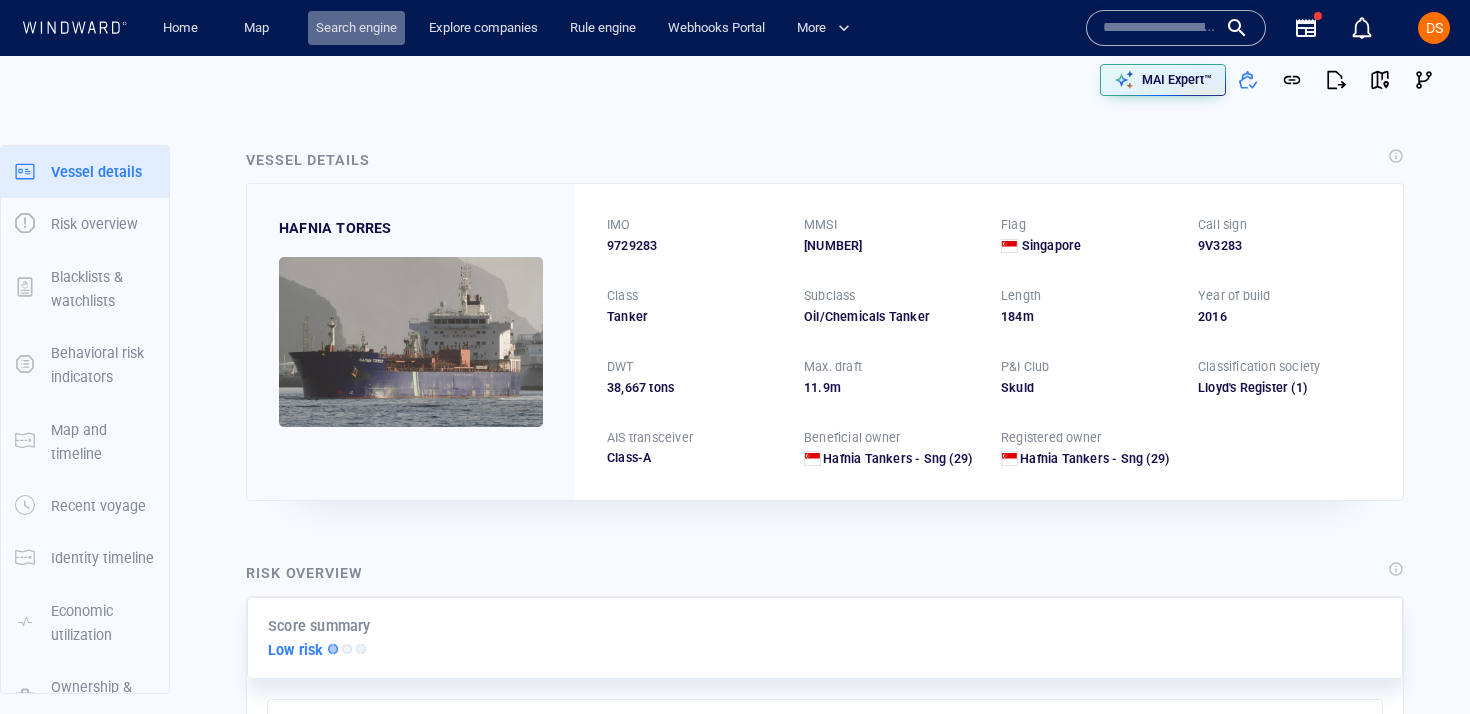 scroll, scrollTop: 0, scrollLeft: 0, axis: both 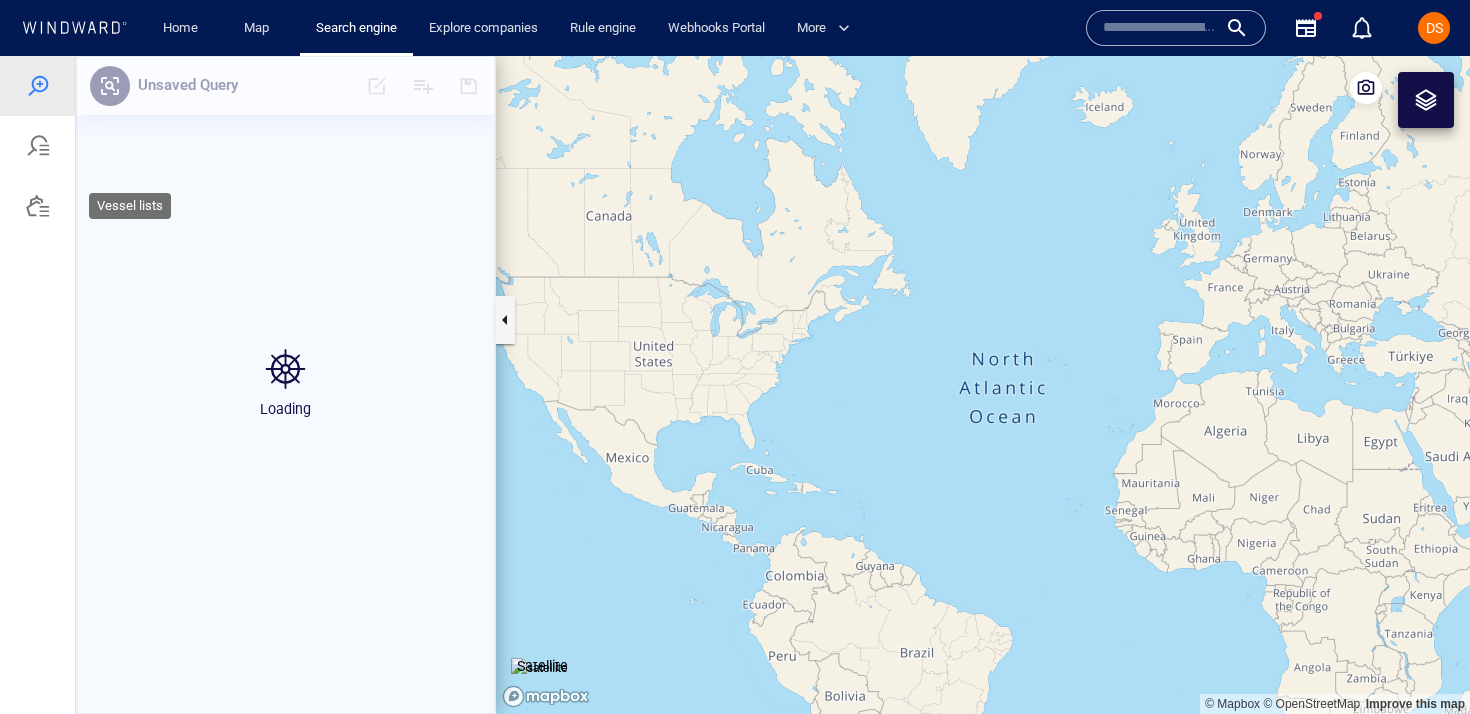click at bounding box center [37, 206] 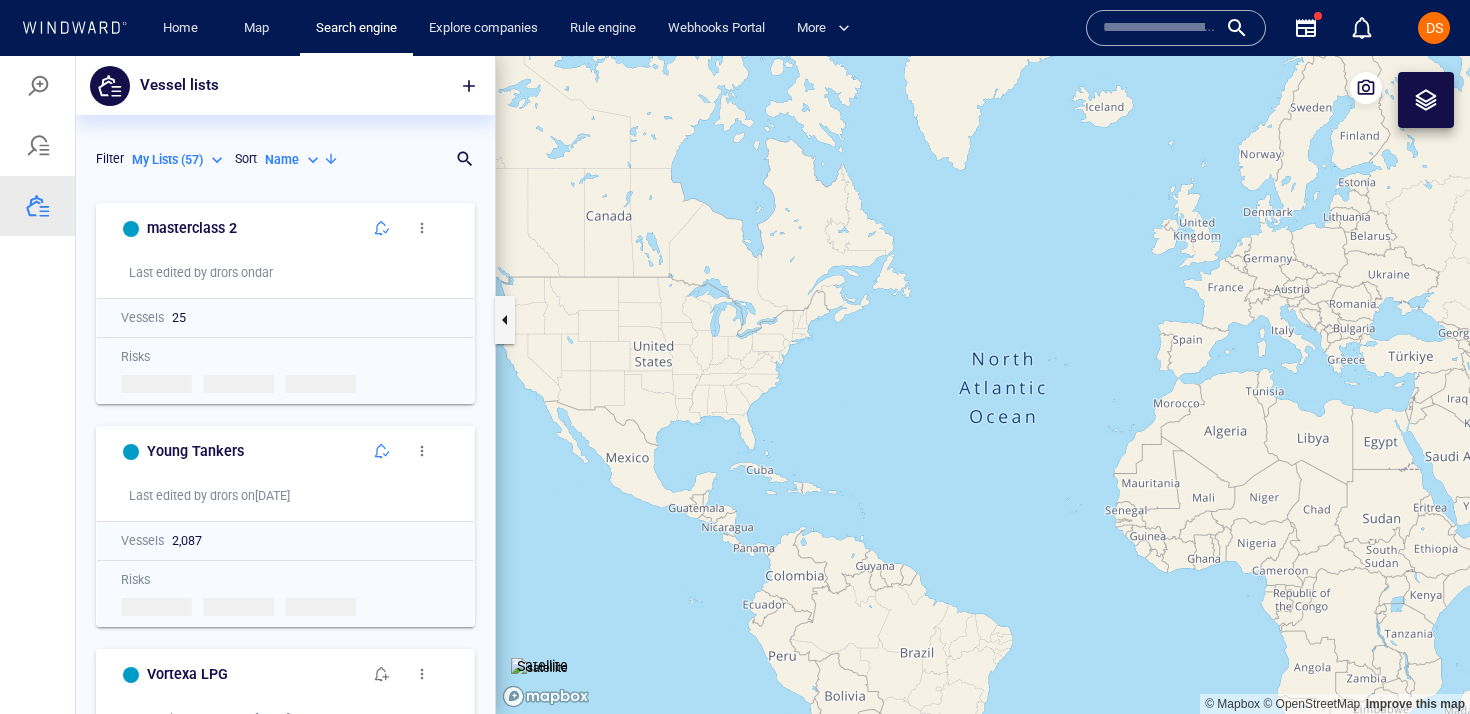 scroll, scrollTop: 1, scrollLeft: 1, axis: both 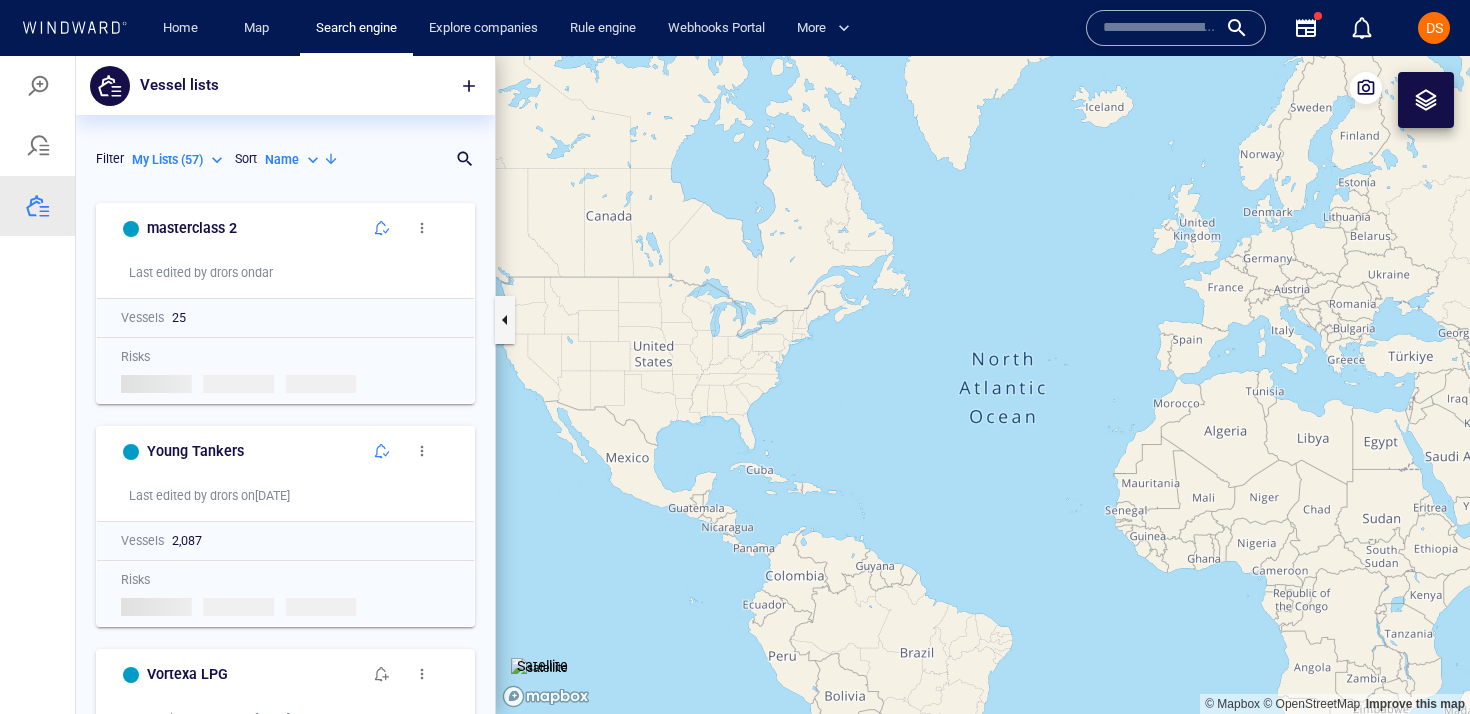 click on "Pool" at bounding box center (167, 160) 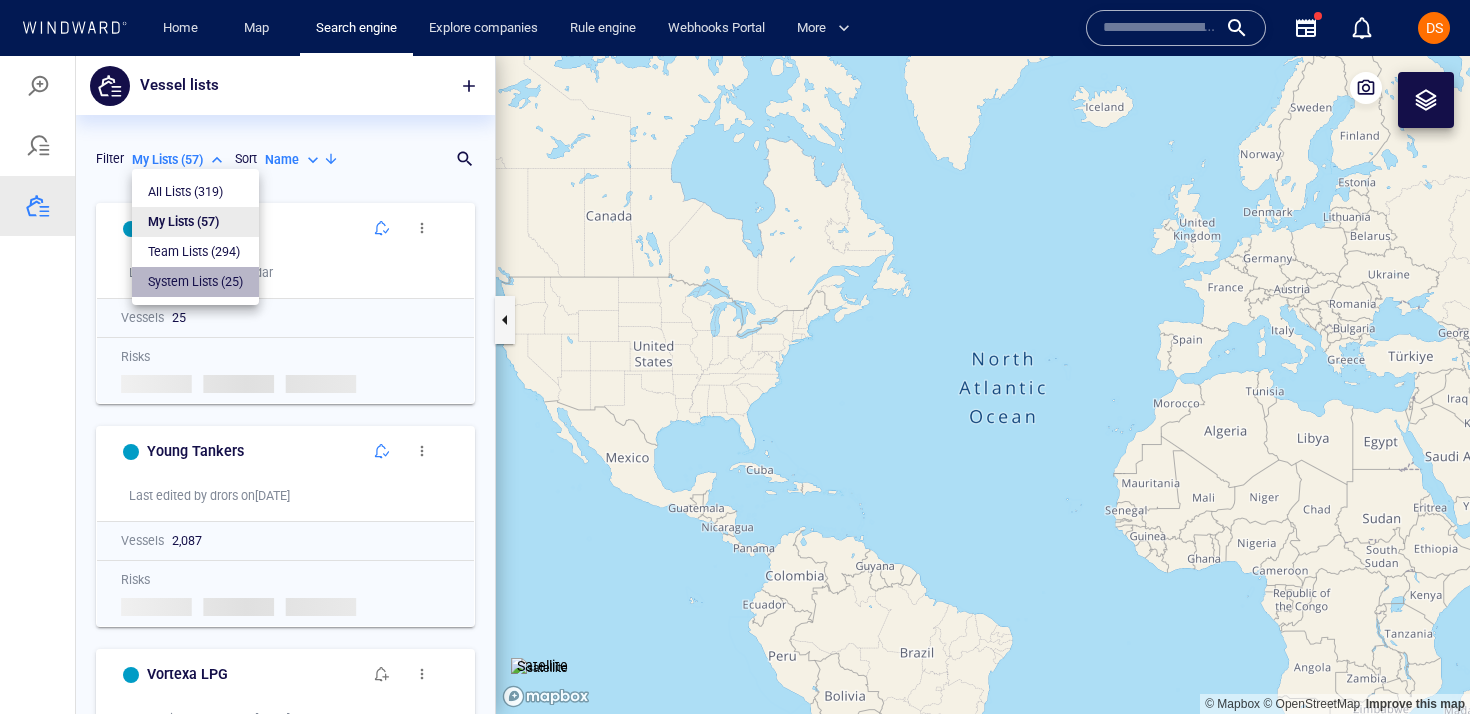 click on "System Lists   ( 25 )" at bounding box center (195, 282) 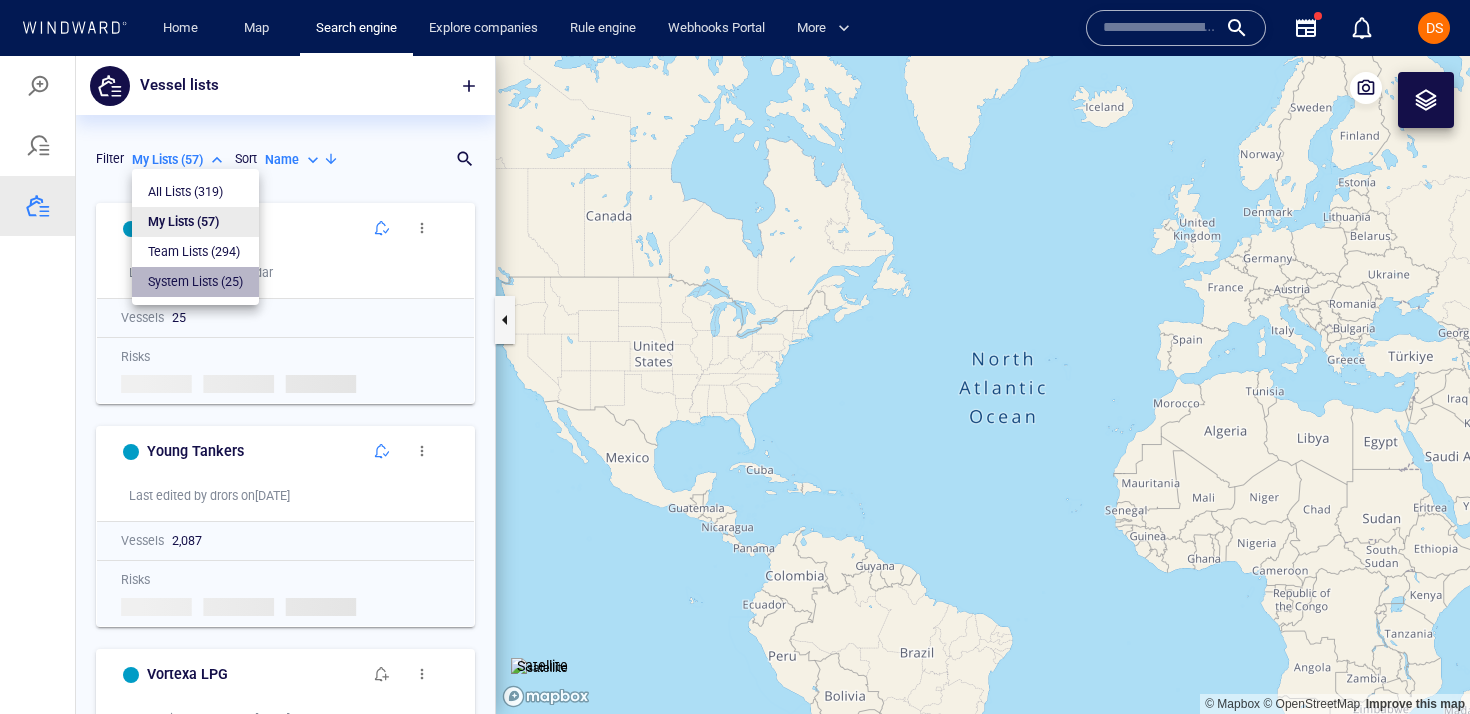 type on "**********" 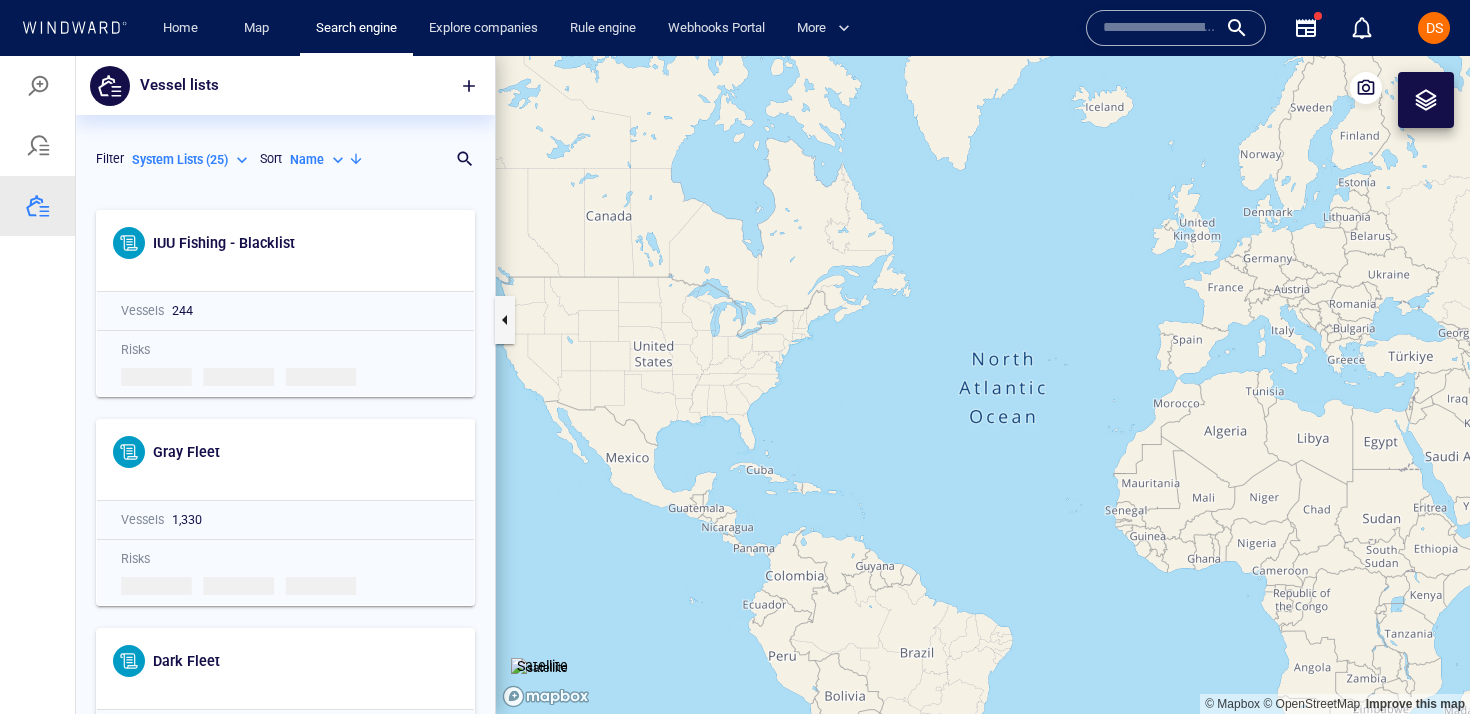 scroll, scrollTop: 4059, scrollLeft: 0, axis: vertical 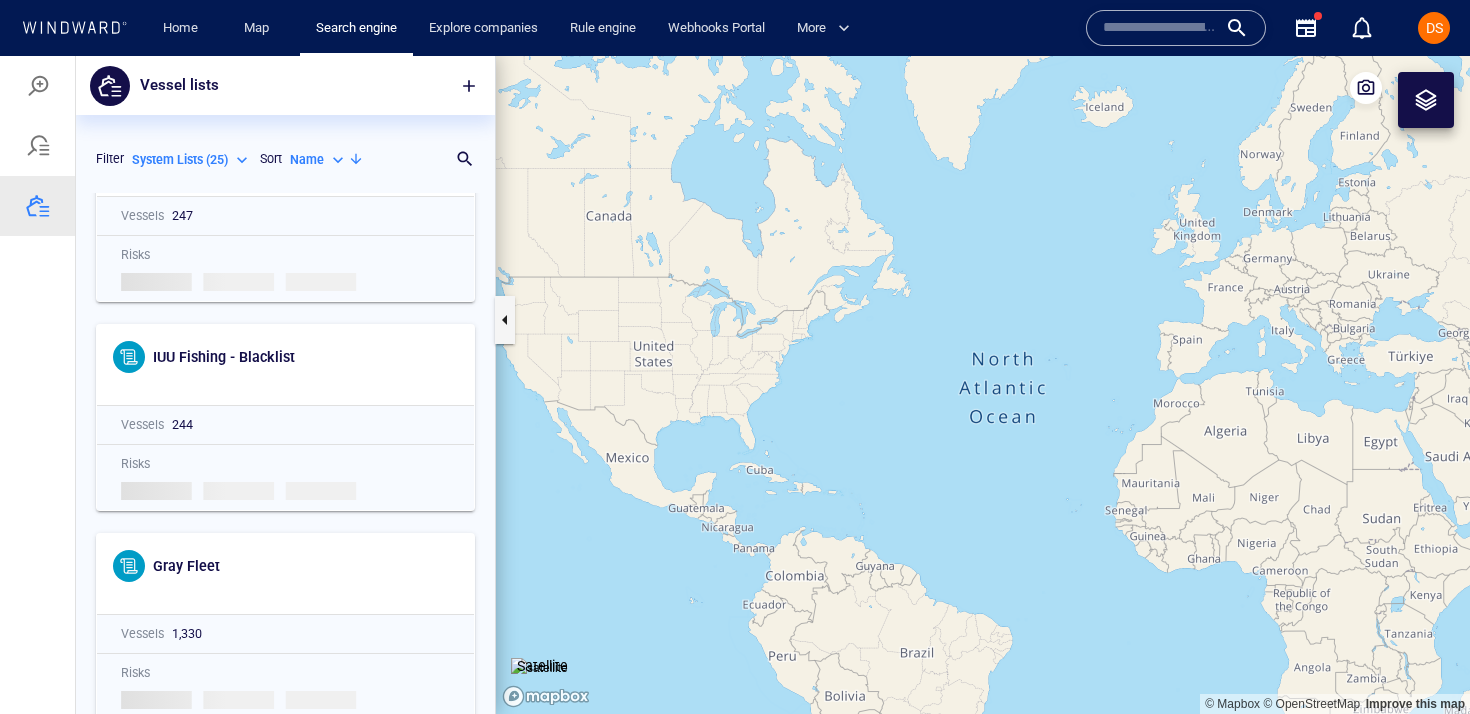click on "Search for a list name" at bounding box center (456, 159) 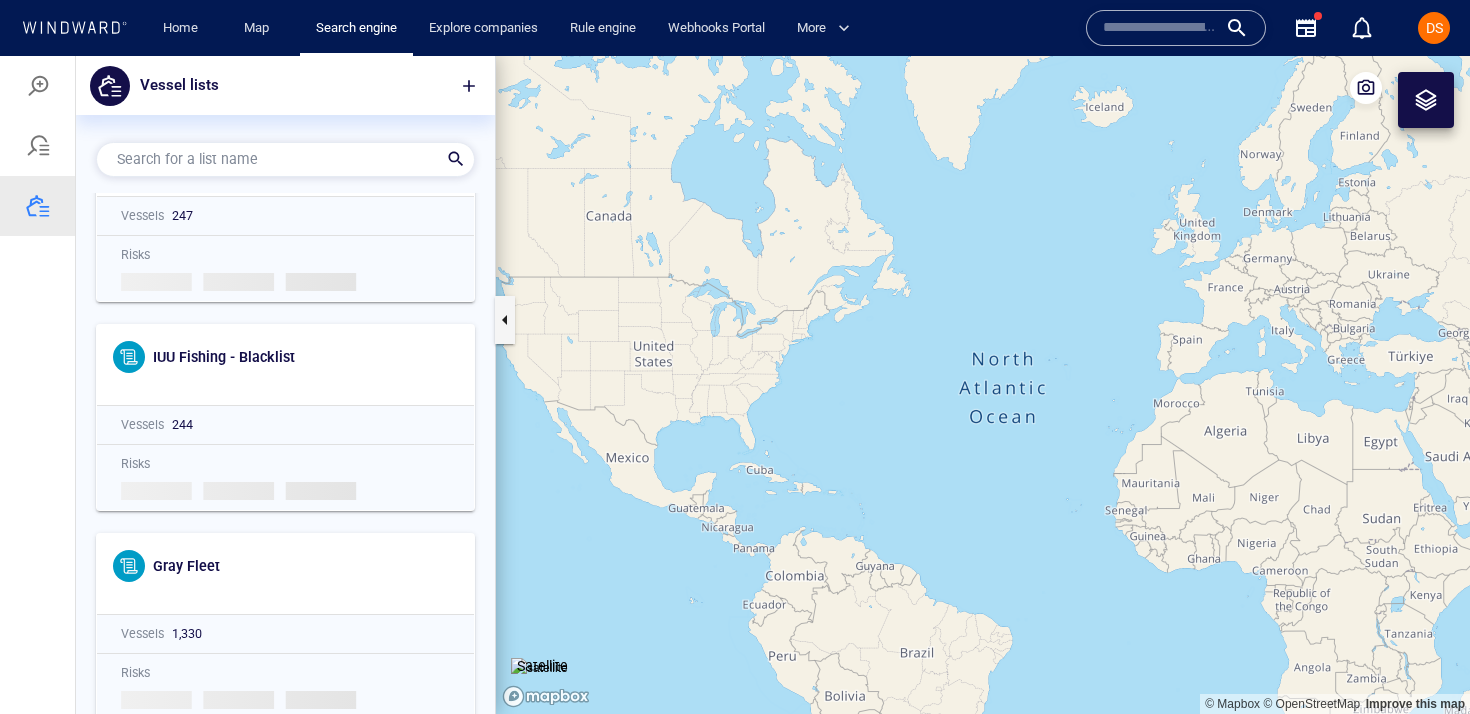 click at bounding box center [456, 159] 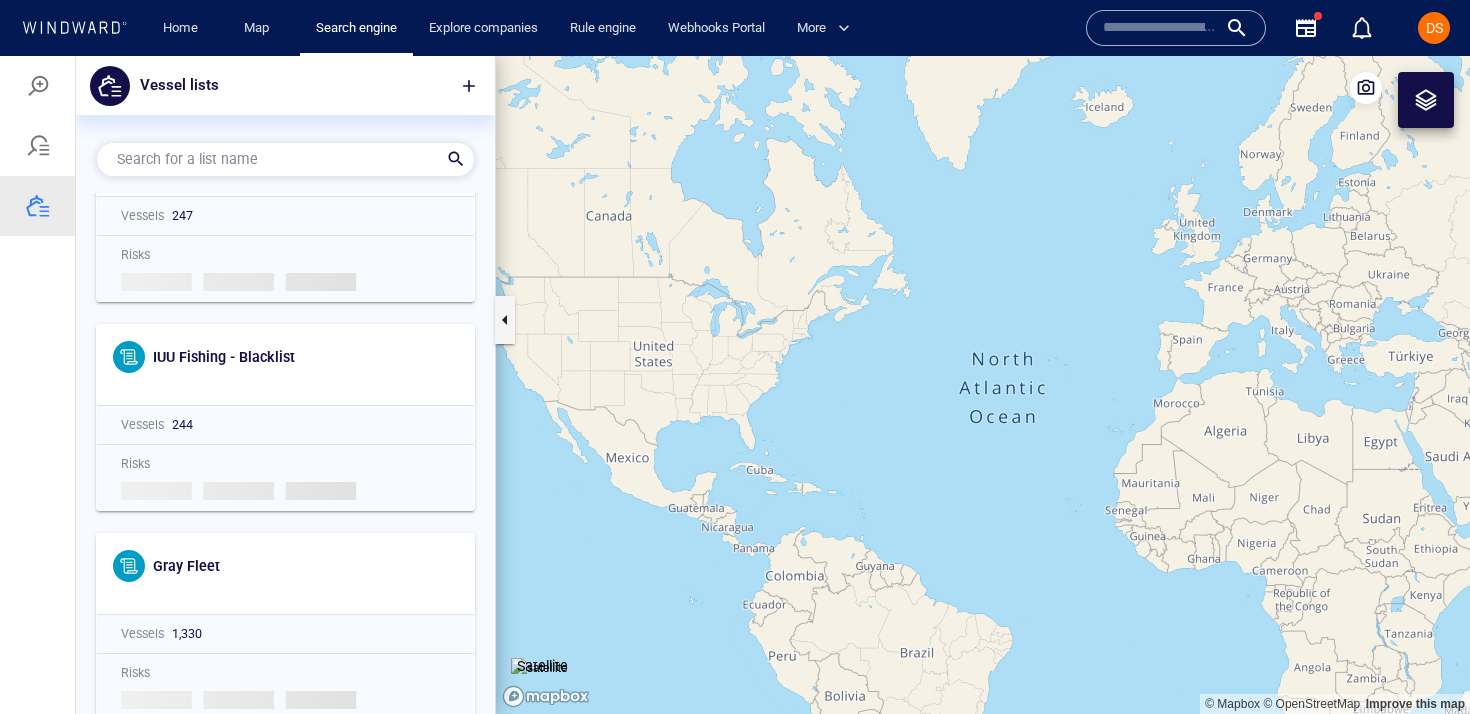 click on "Search for a list name" at bounding box center (260, 159) 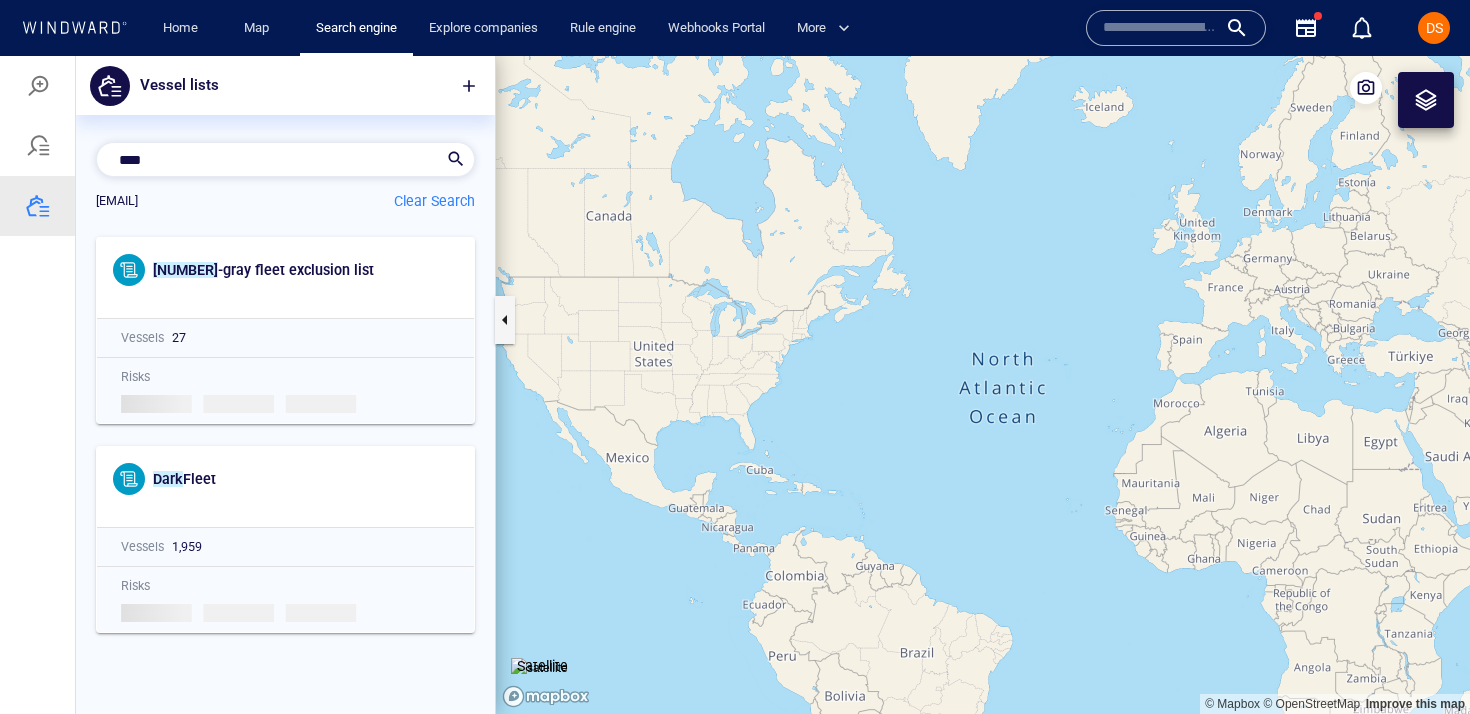 scroll, scrollTop: 487, scrollLeft: 419, axis: both 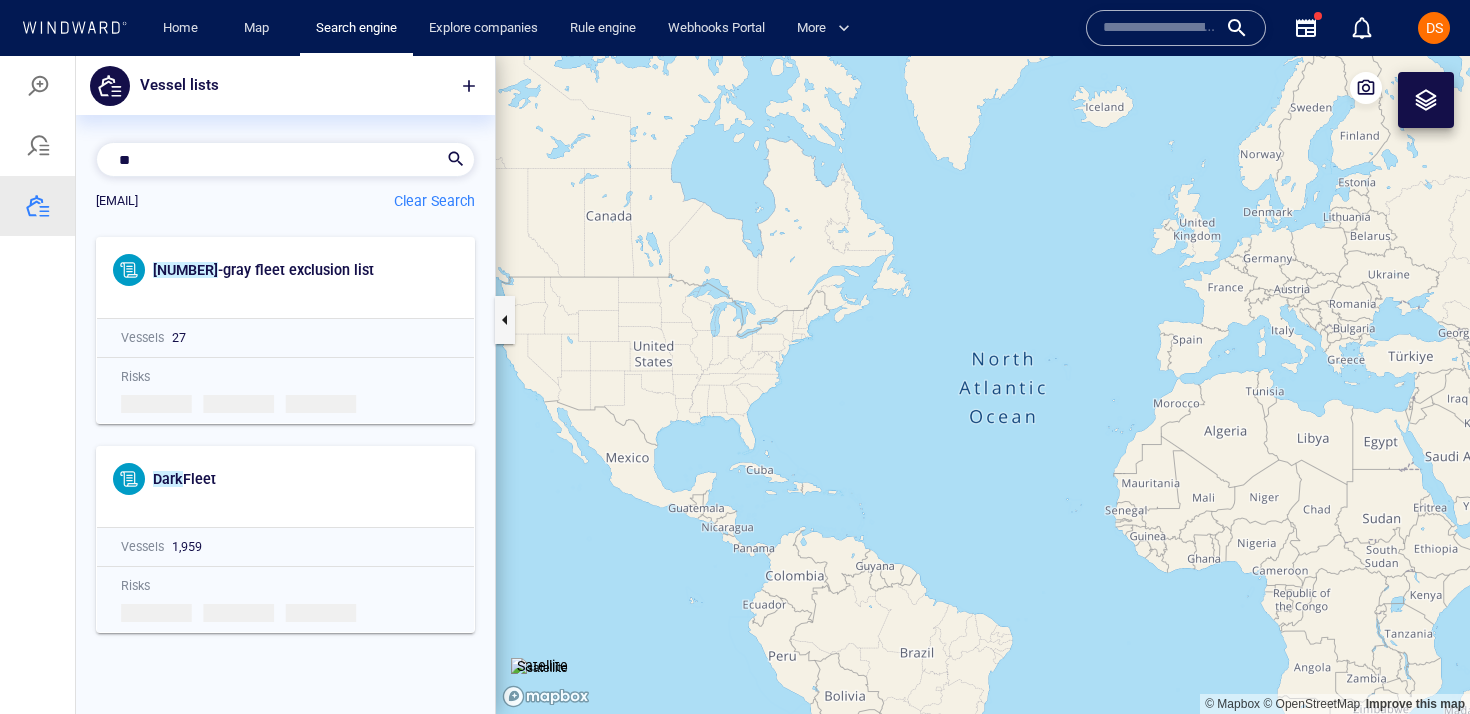type on "*" 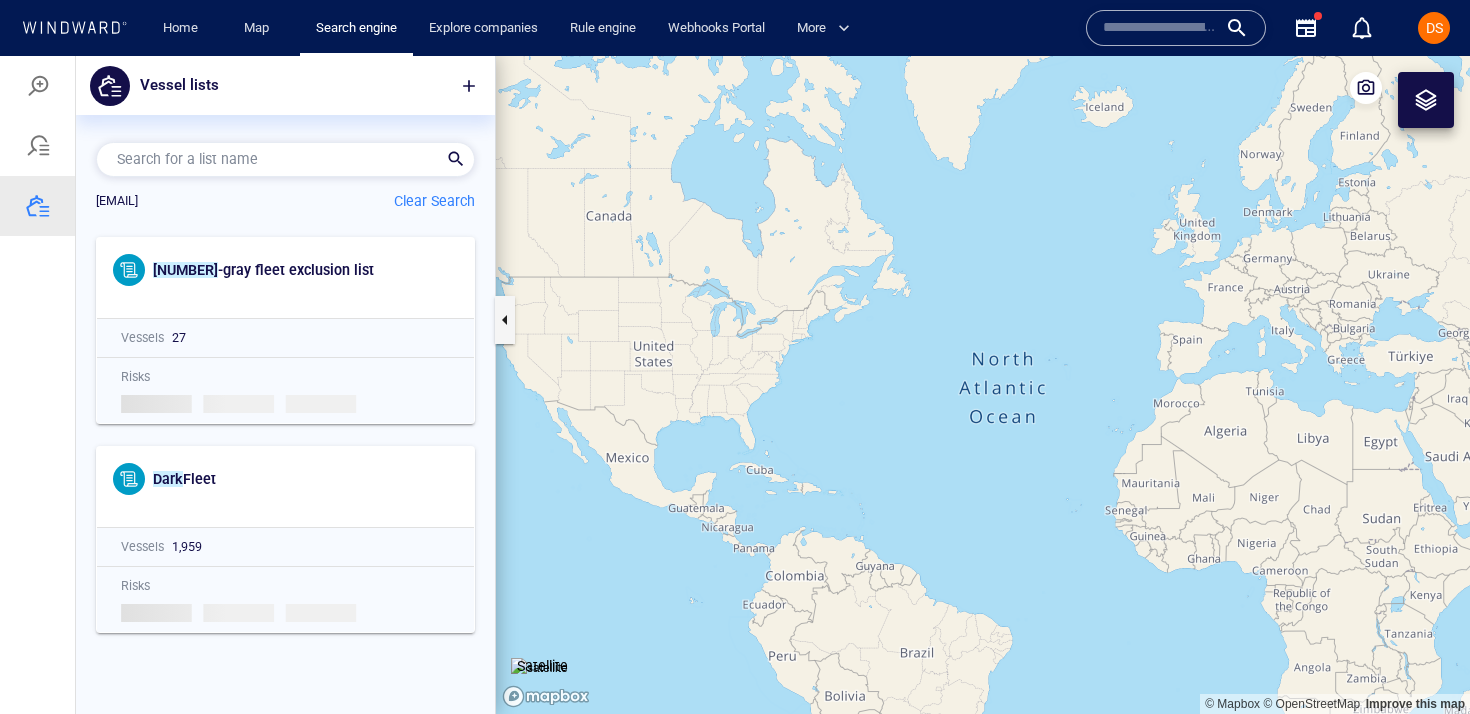 scroll, scrollTop: 1, scrollLeft: 1, axis: both 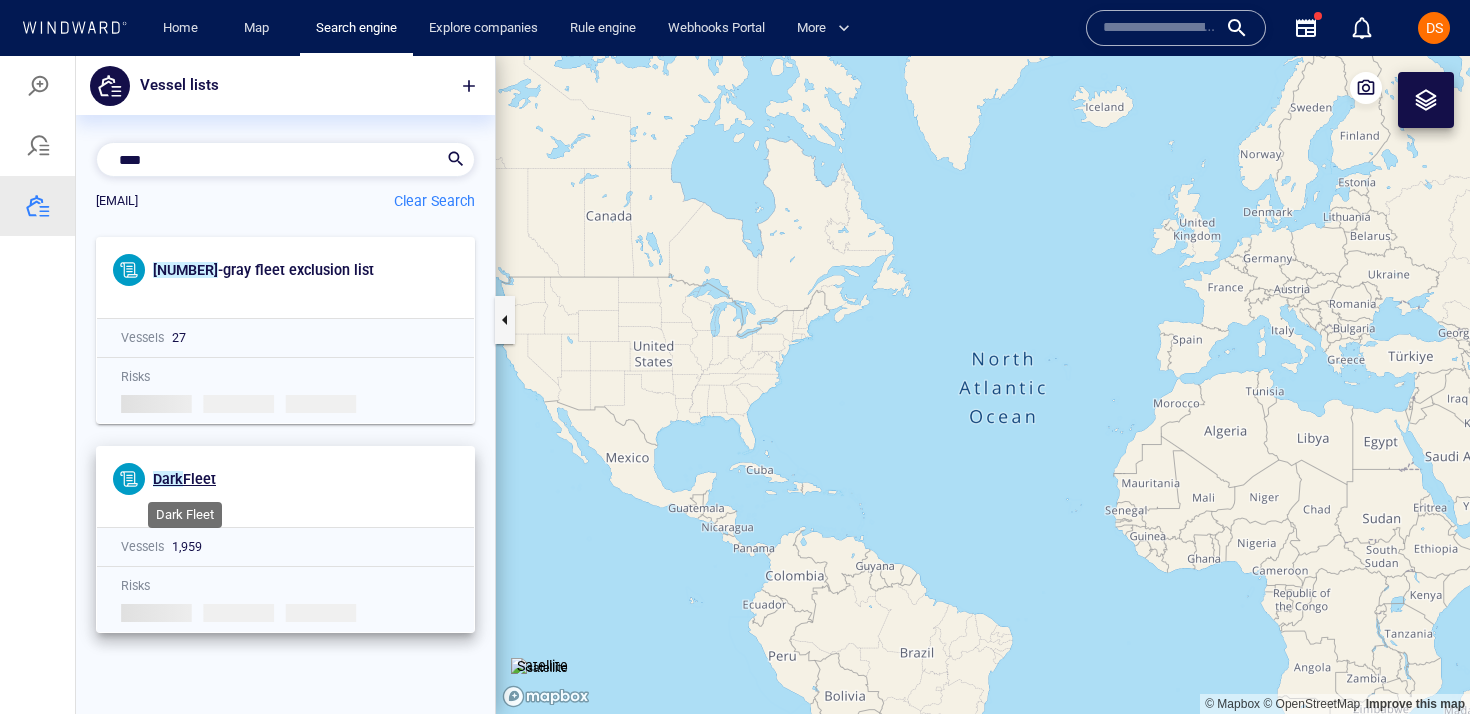 type on "****" 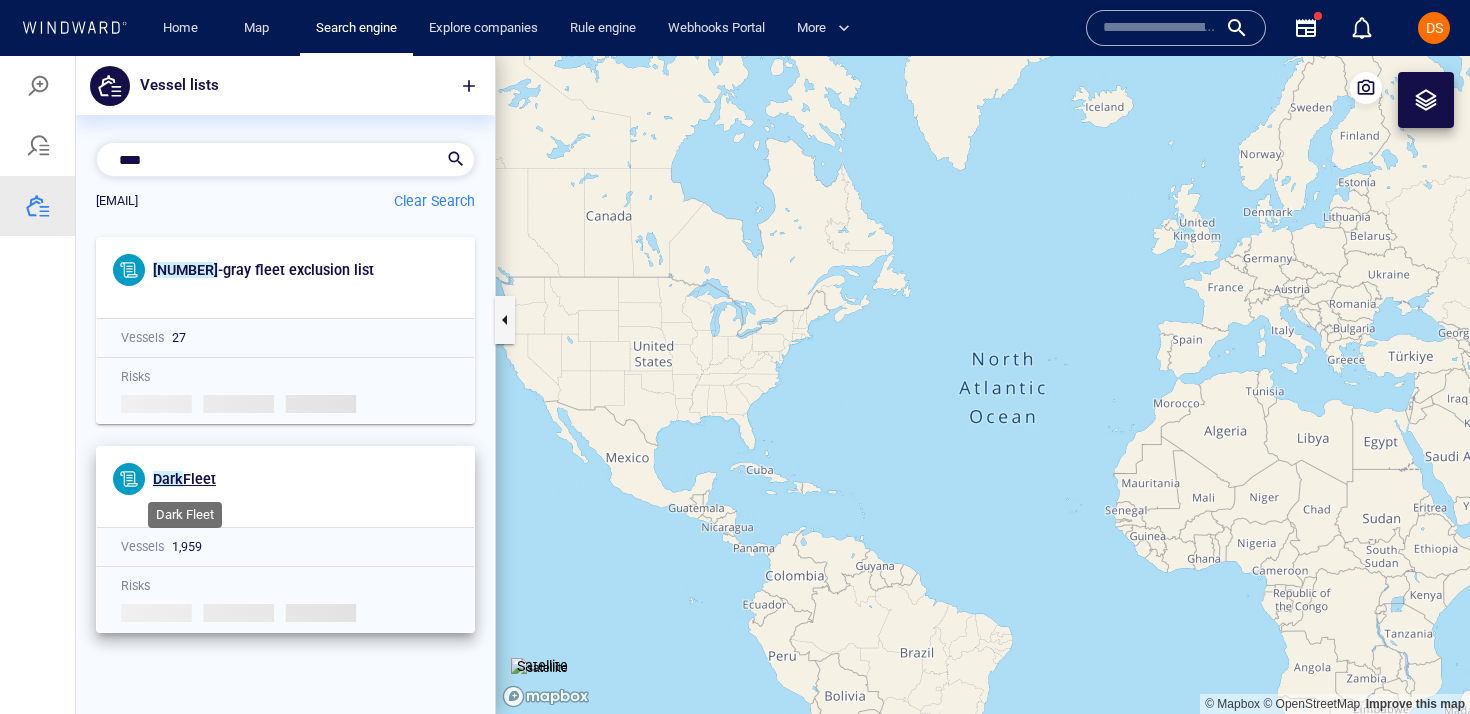 click on "Fleet" at bounding box center (199, 479) 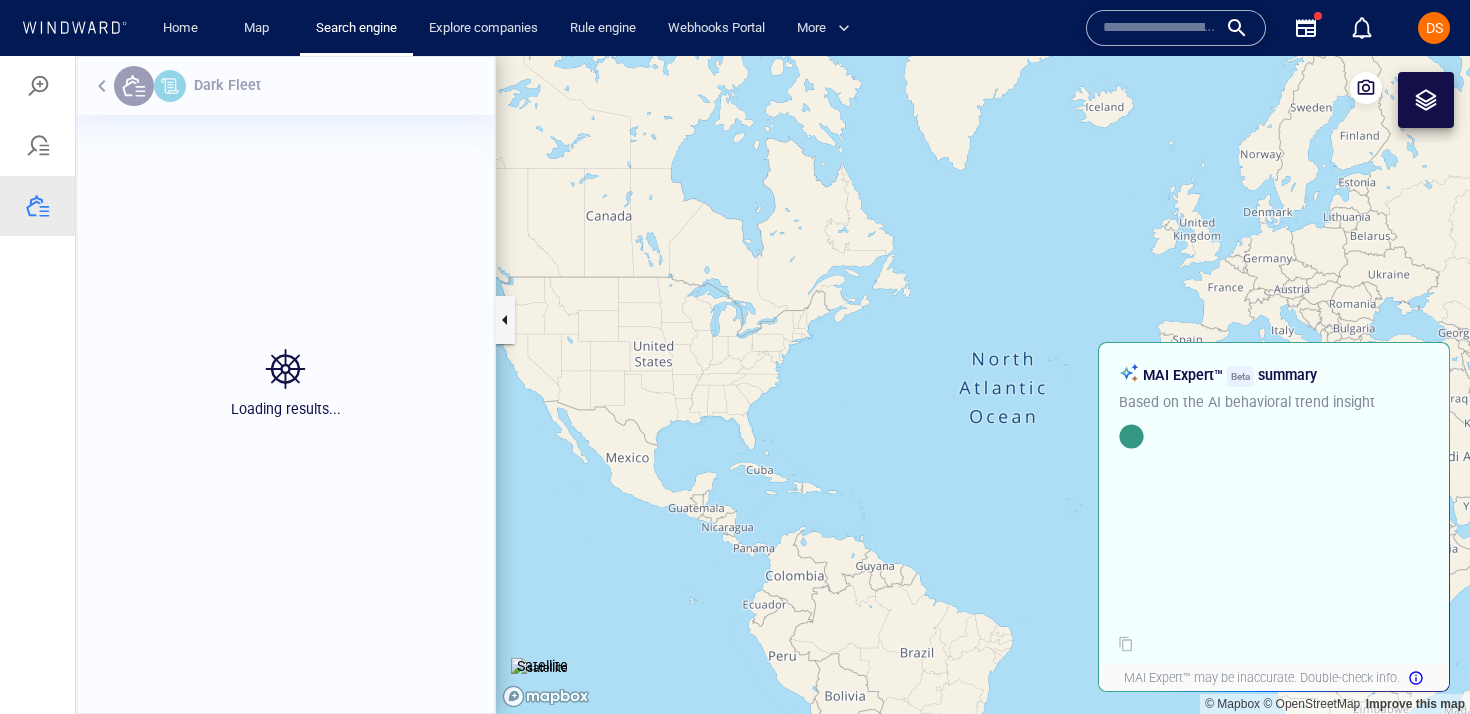 scroll, scrollTop: 1, scrollLeft: 1, axis: both 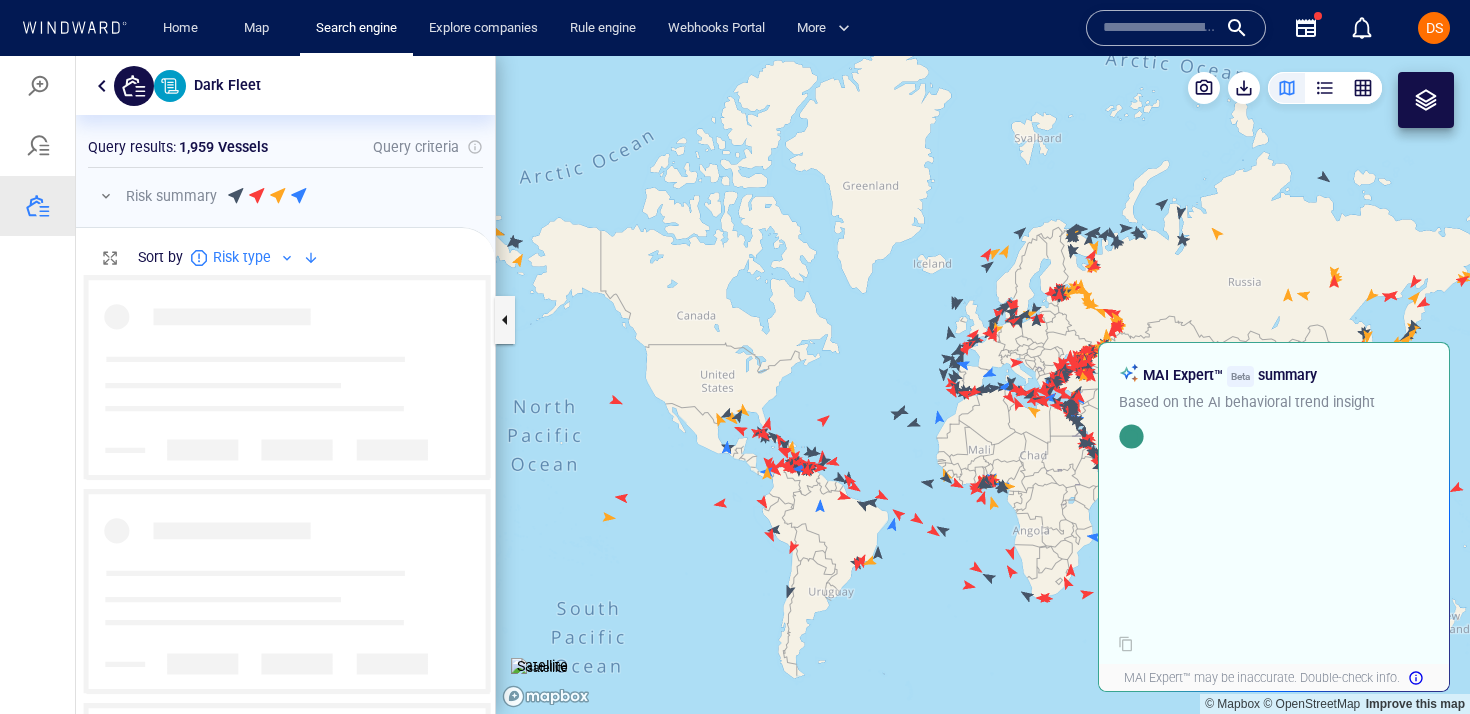 click at bounding box center [1160, 28] 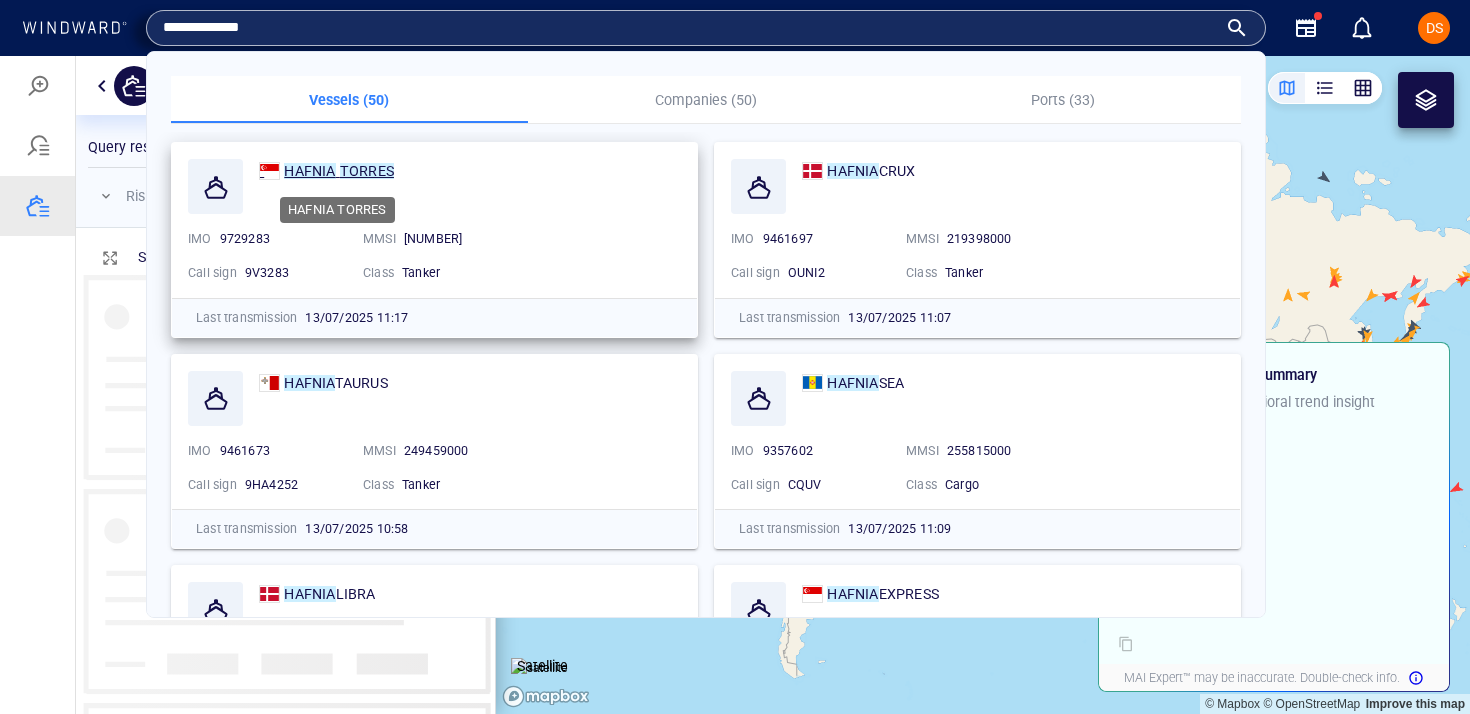 click on "HAFNIA" at bounding box center [309, 171] 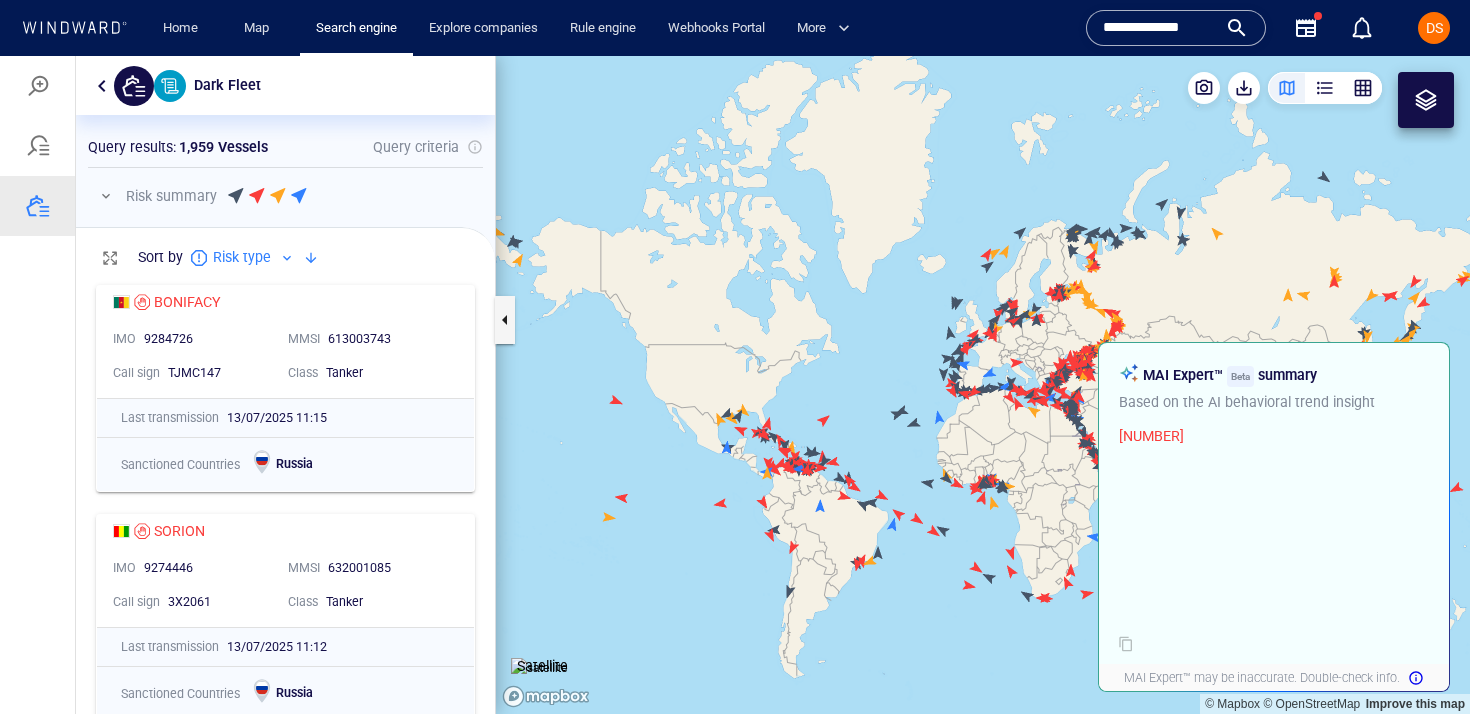 click on "**********" at bounding box center (1160, 28) 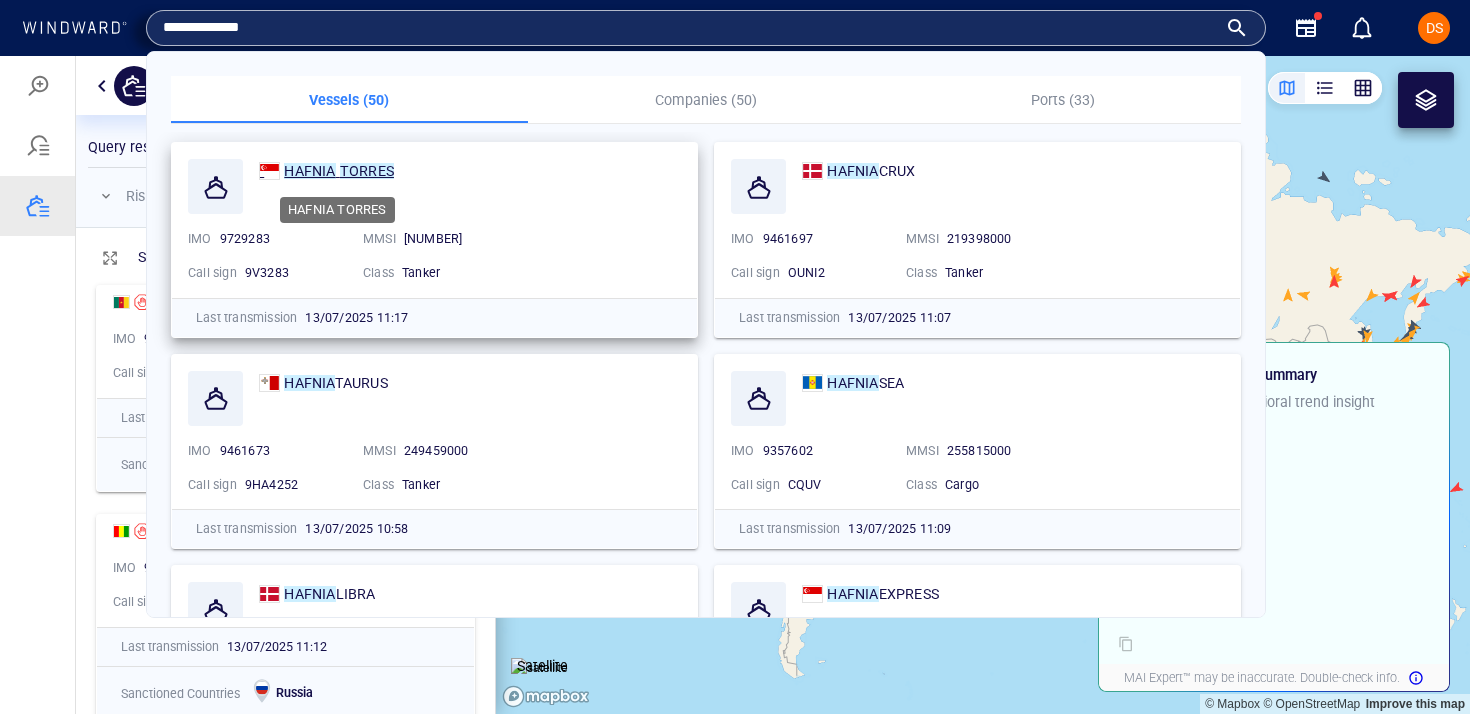 click on "TORRES" at bounding box center (367, 171) 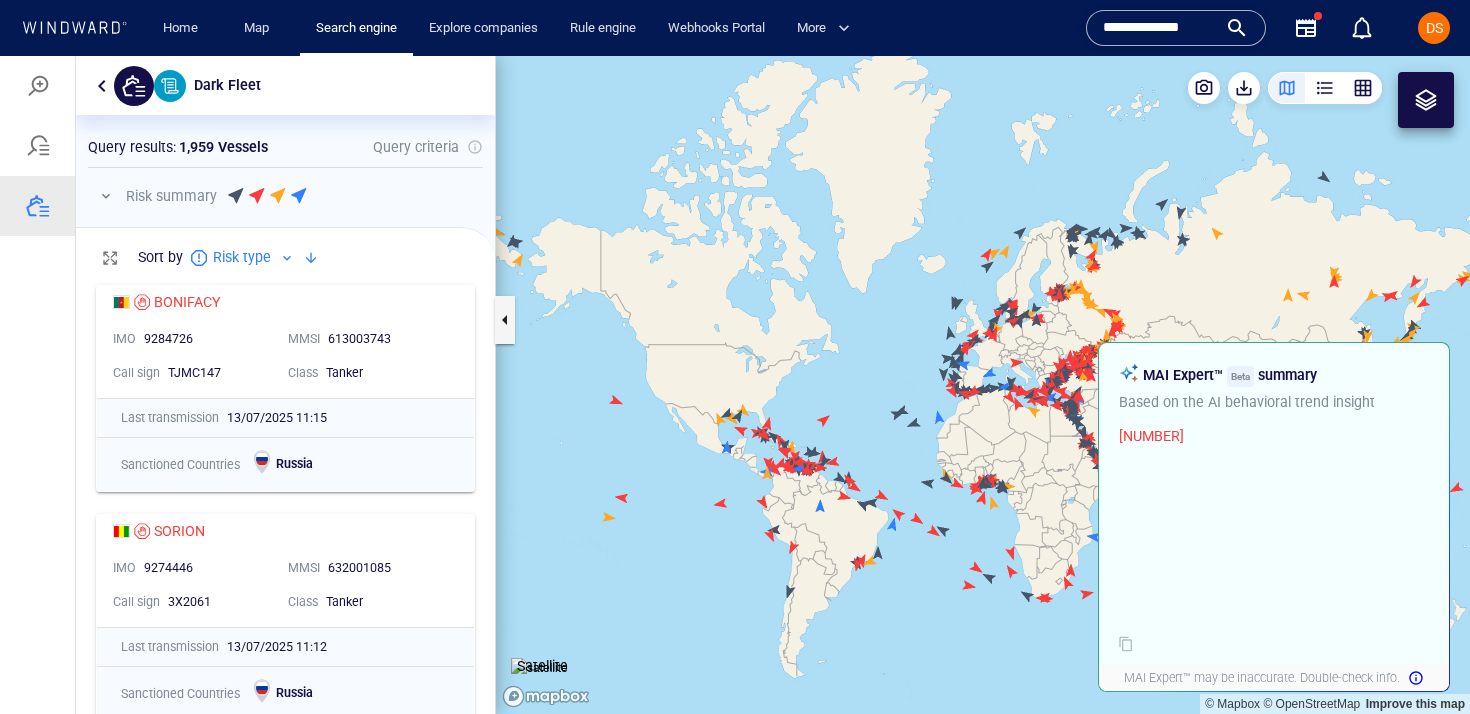 click on "**********" at bounding box center (1160, 28) 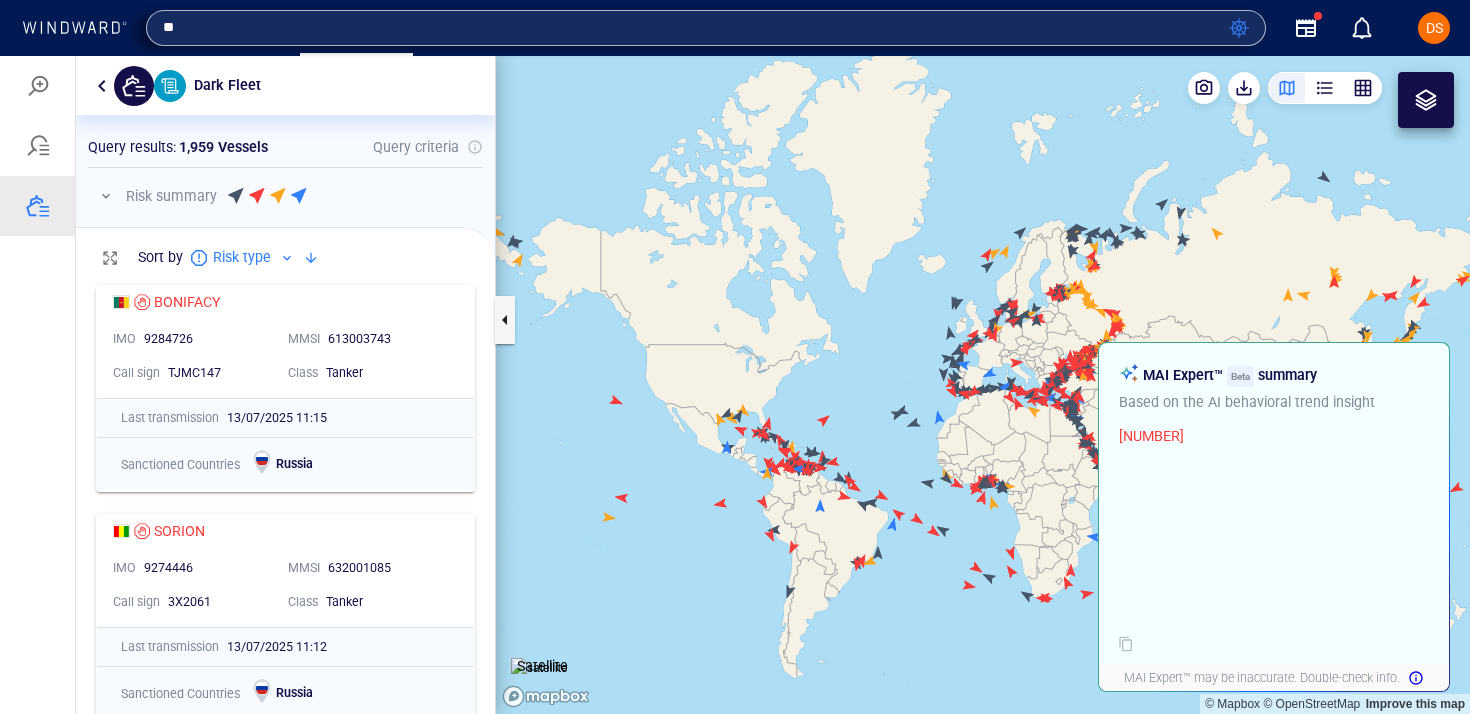 type on "*" 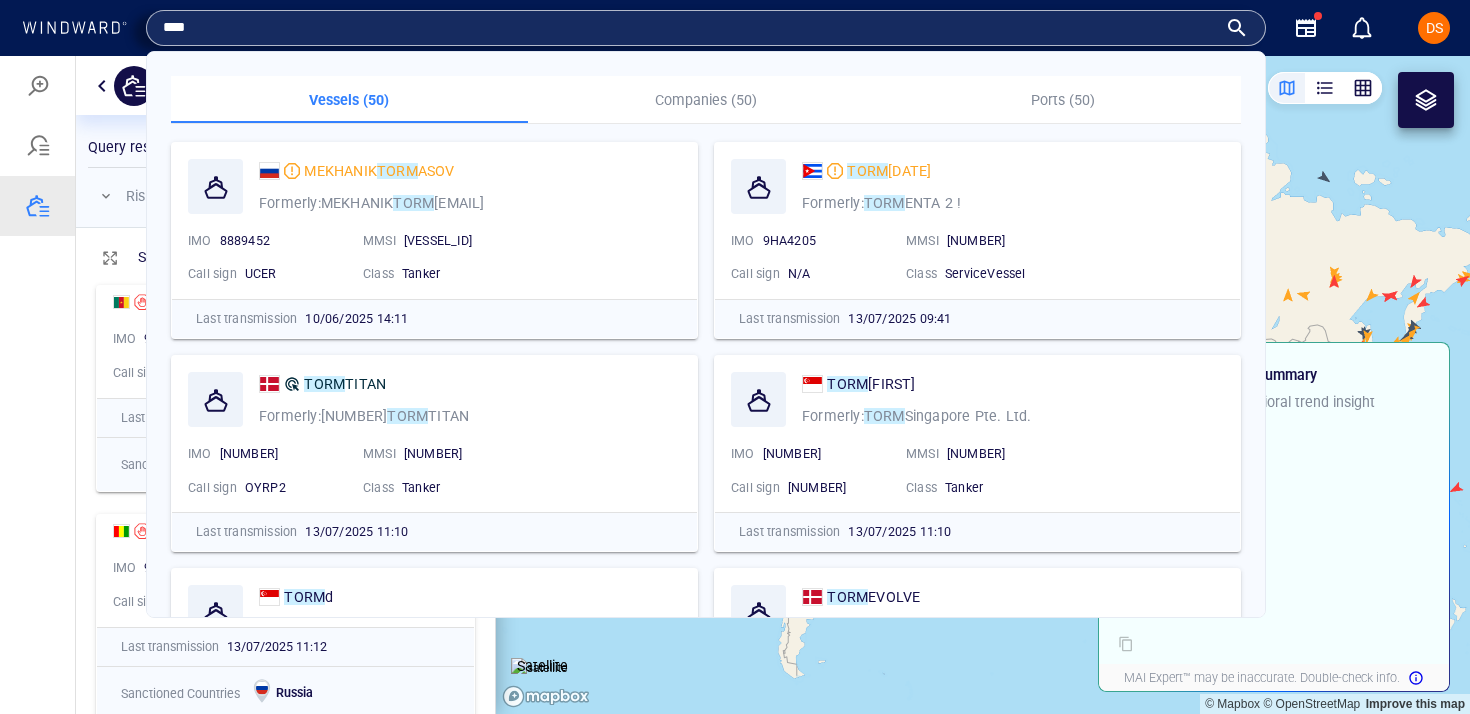 type on "****" 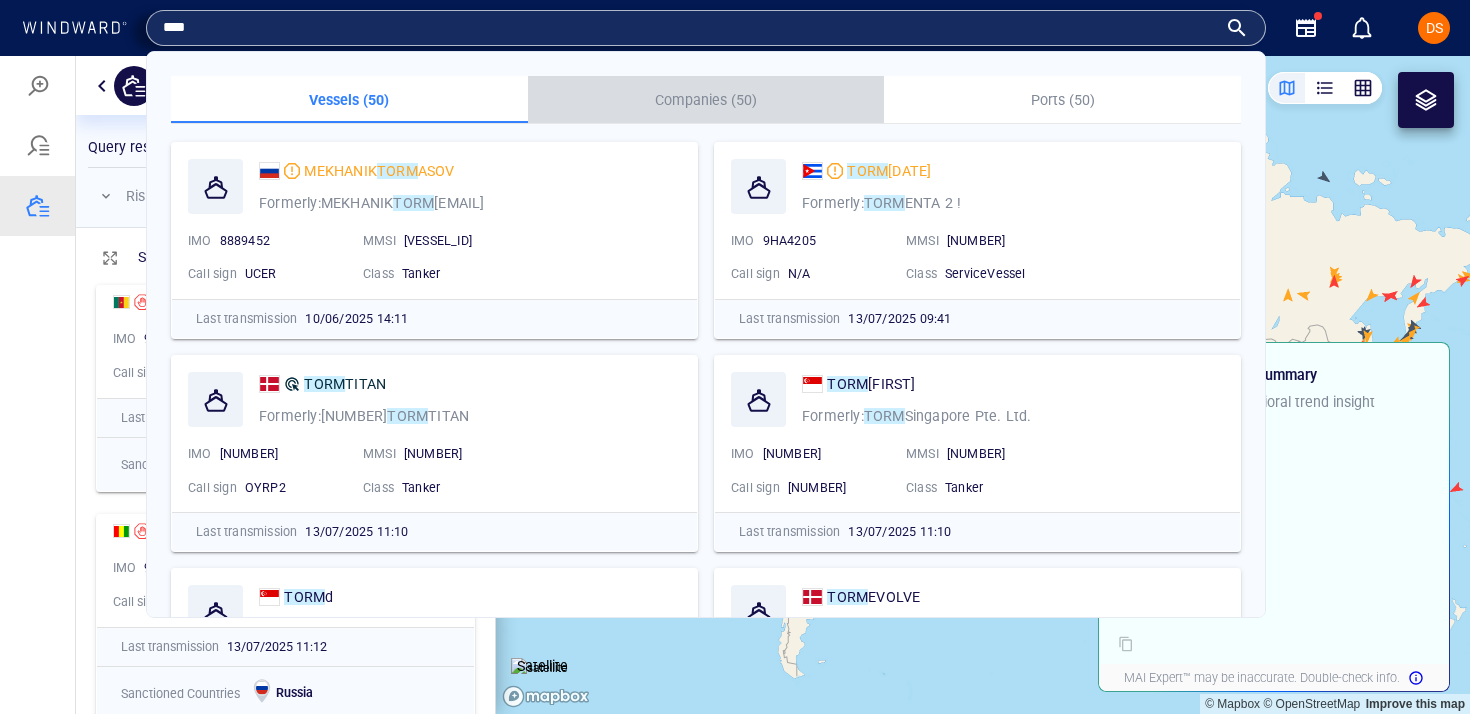 click on "Companies (50)" at bounding box center (706, 100) 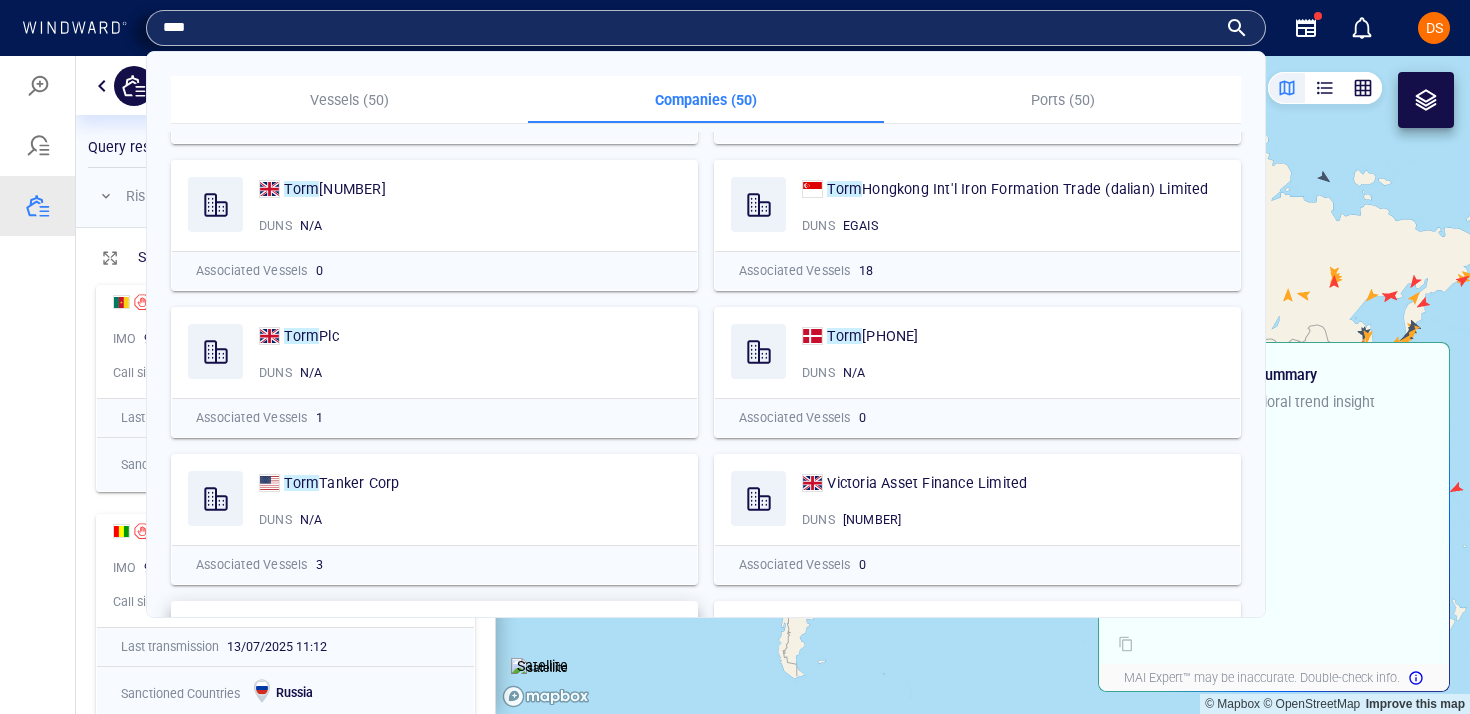 scroll, scrollTop: 0, scrollLeft: 0, axis: both 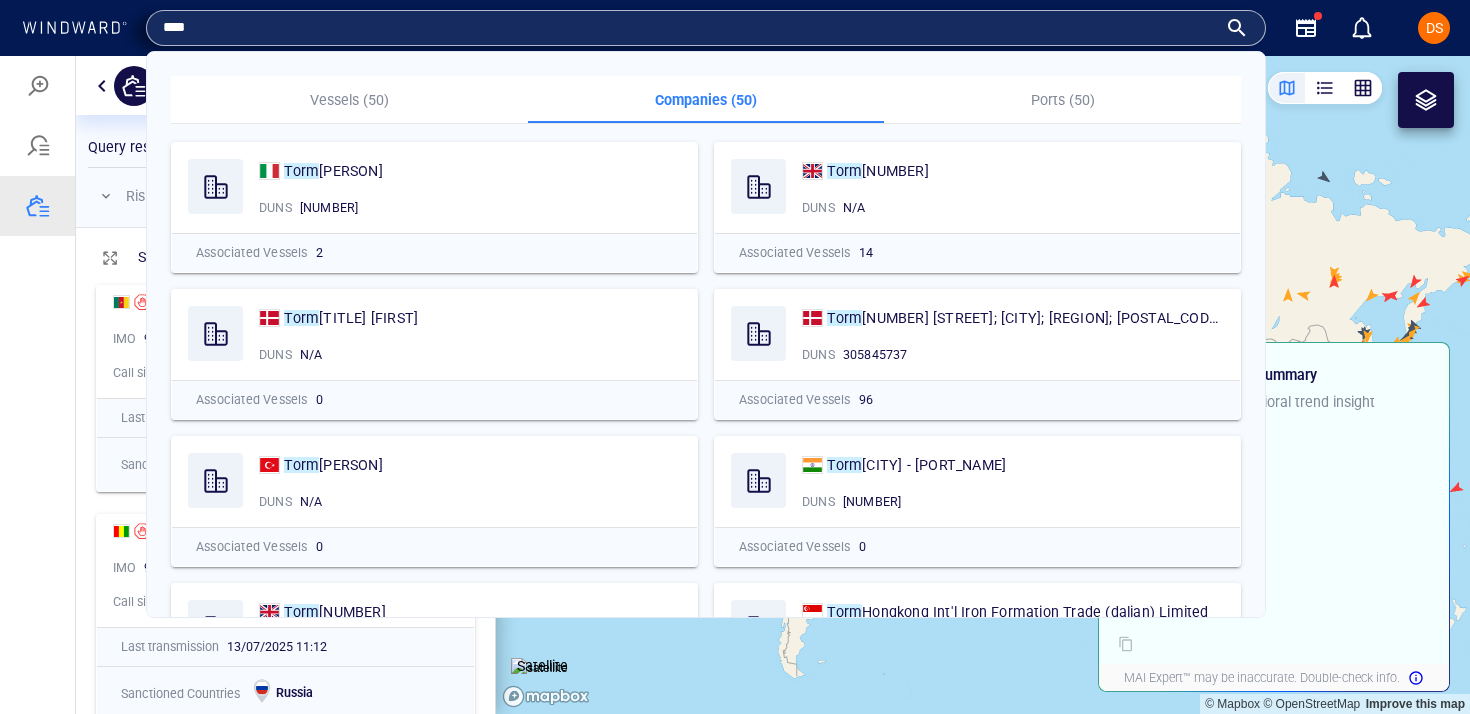 click on "****" at bounding box center [690, 28] 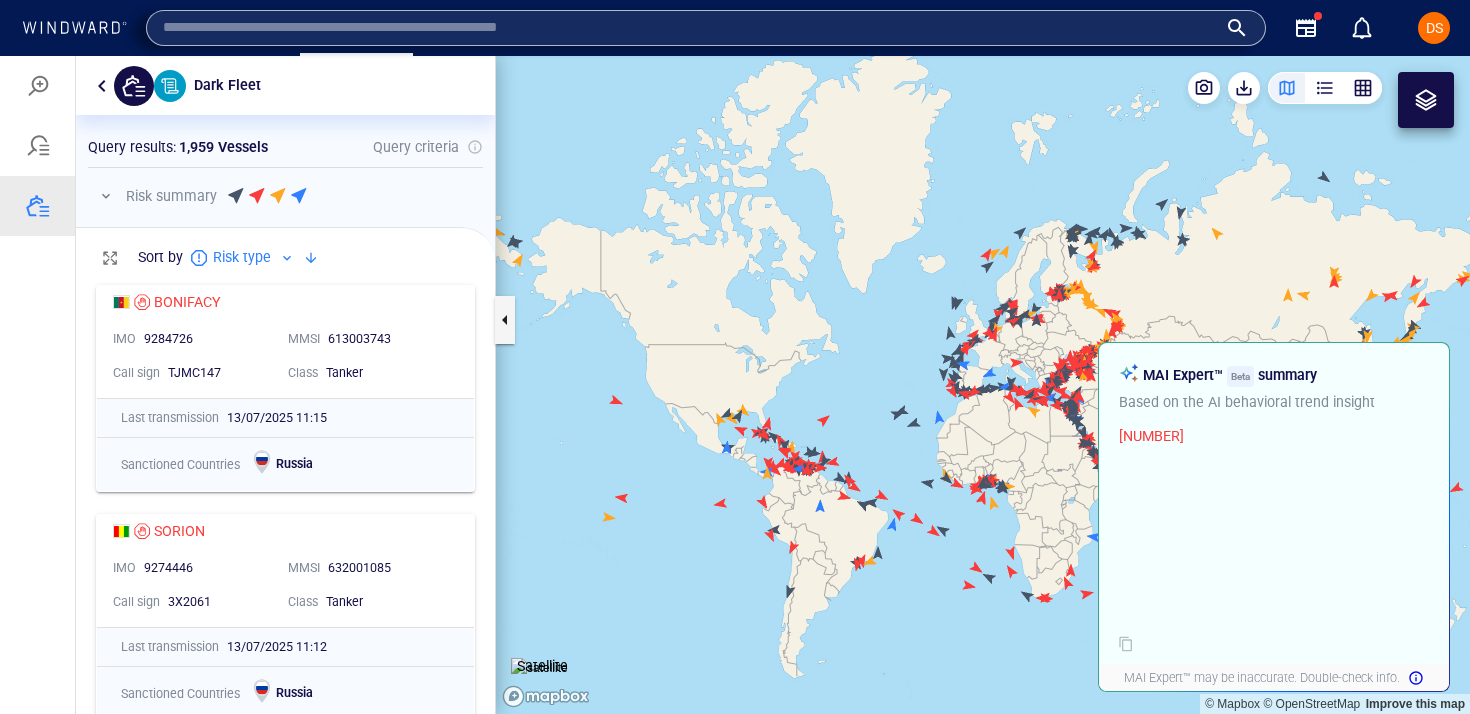 type 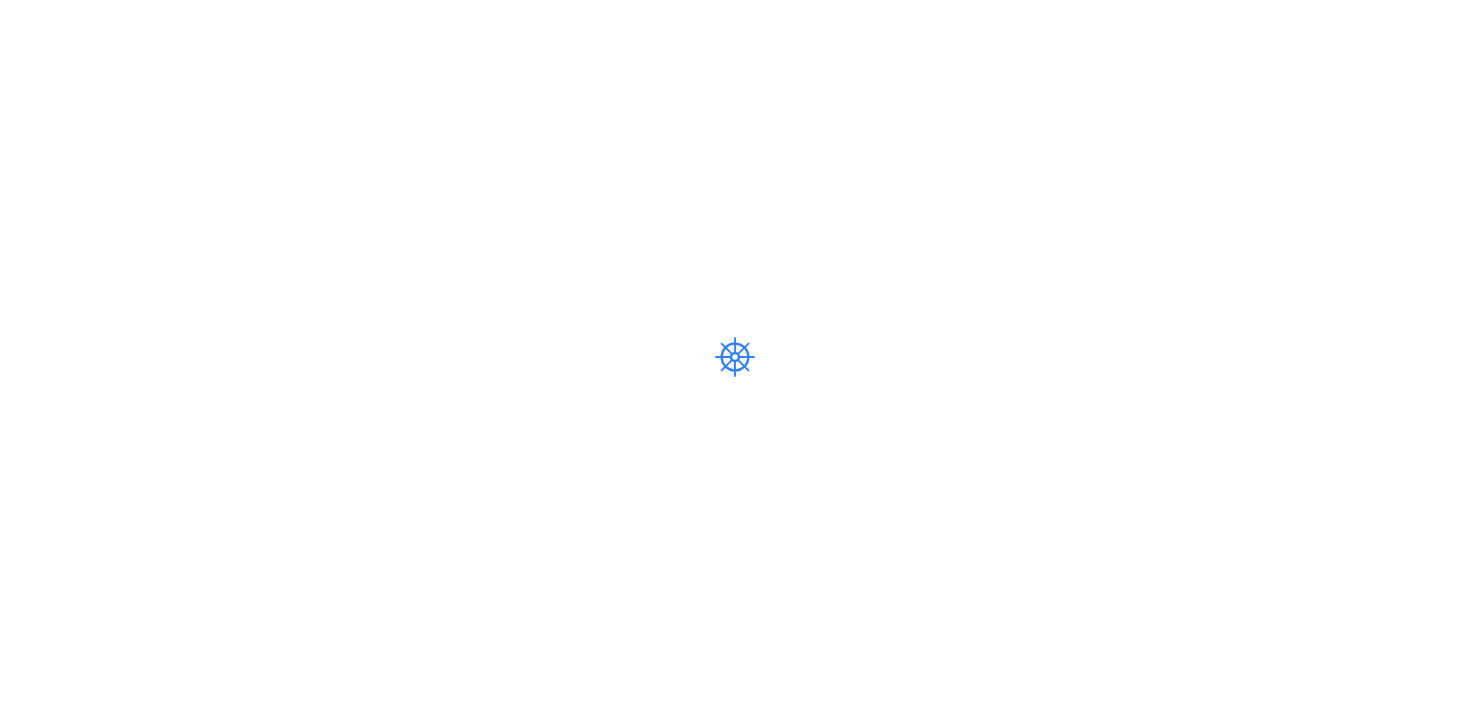 scroll, scrollTop: 0, scrollLeft: 0, axis: both 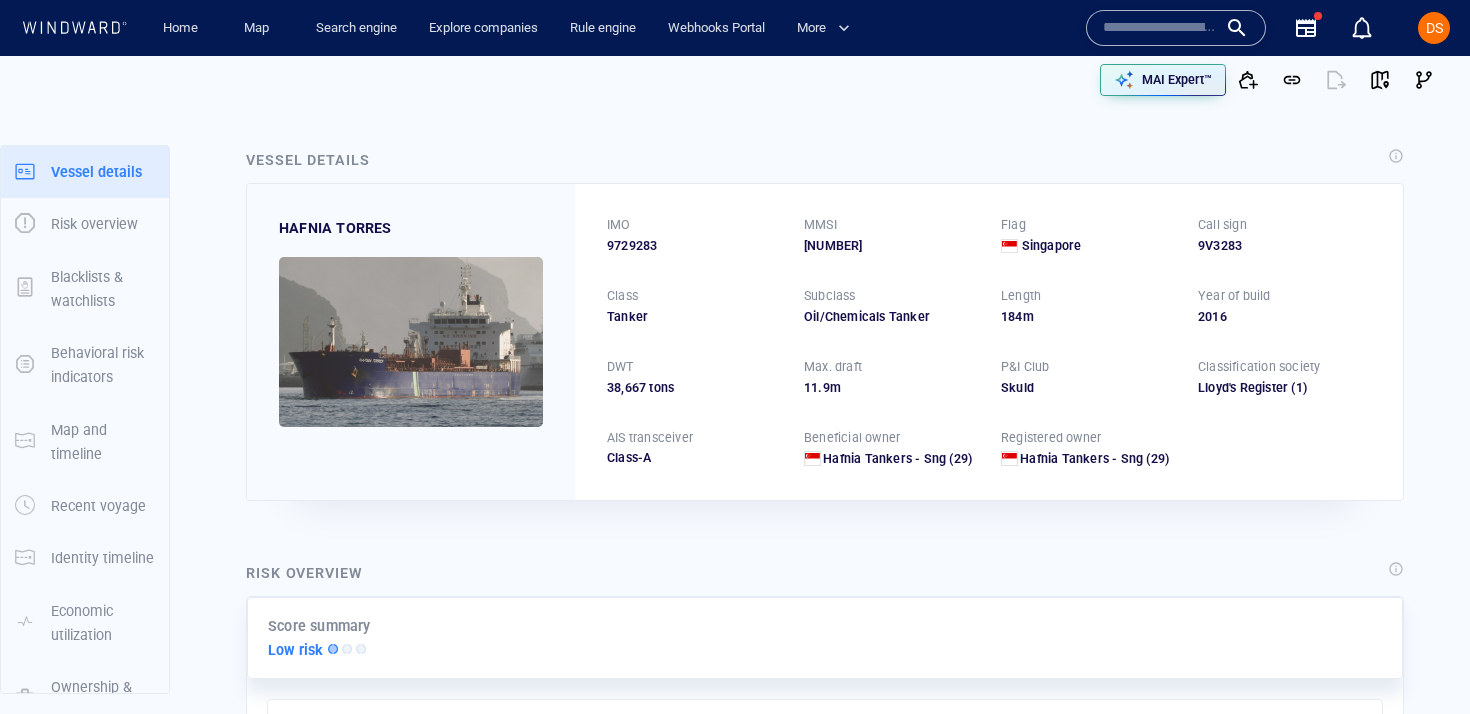 click on "9729283" at bounding box center (632, 246) 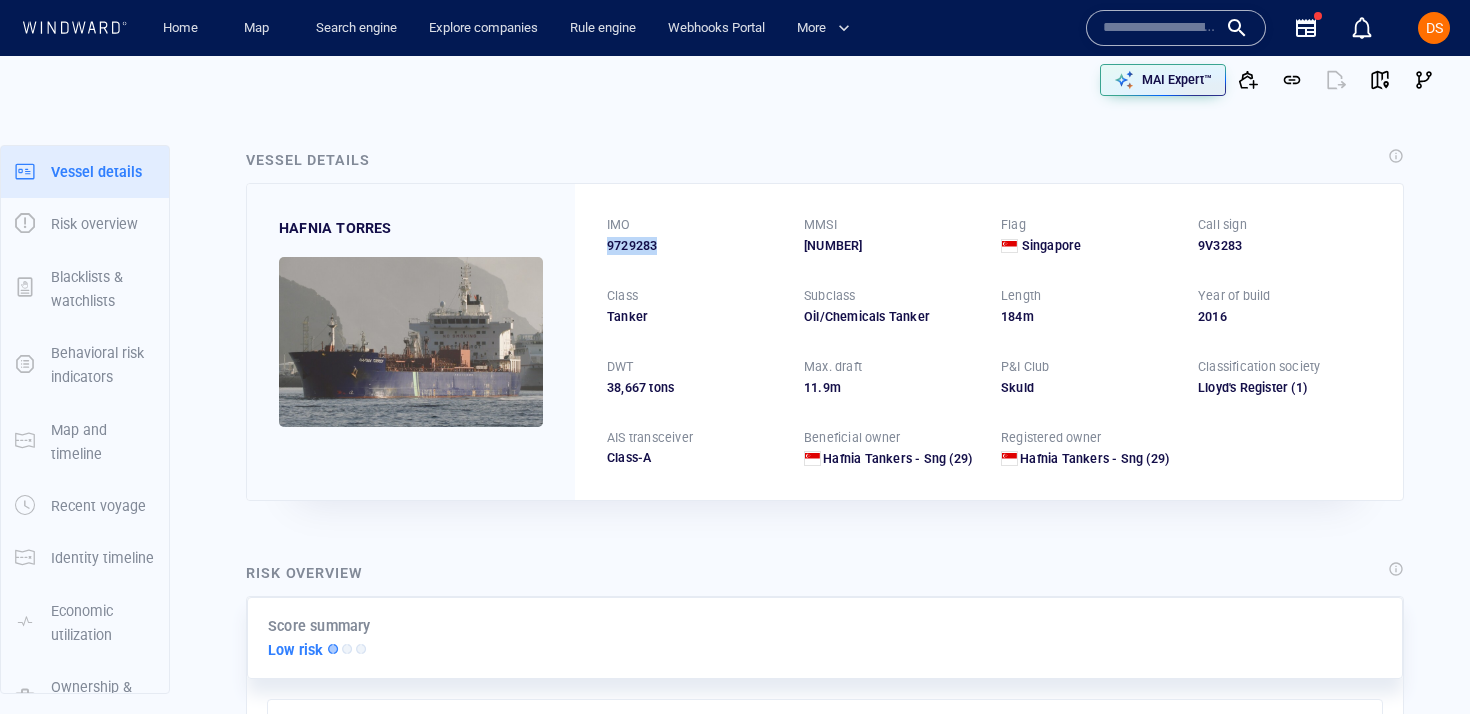click on "9729283" at bounding box center (632, 246) 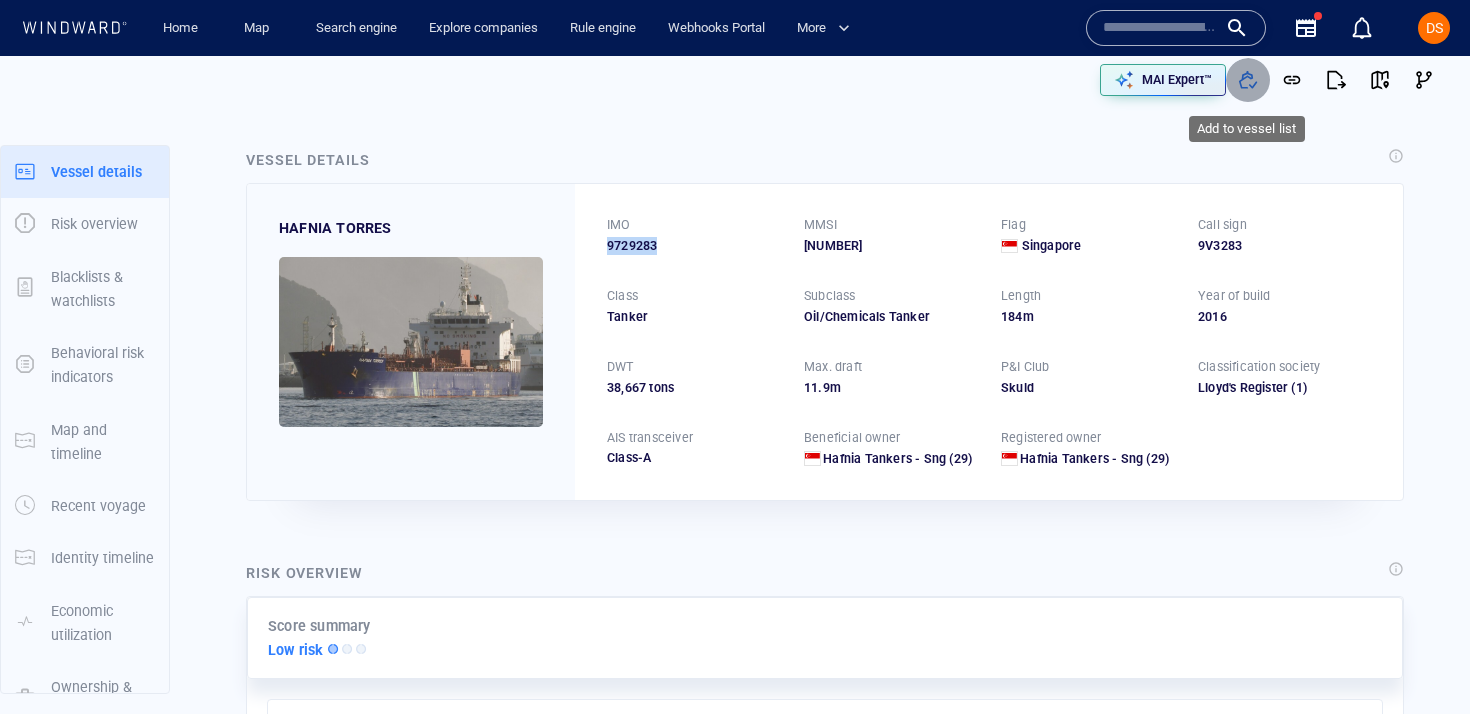 click at bounding box center (1248, 80) 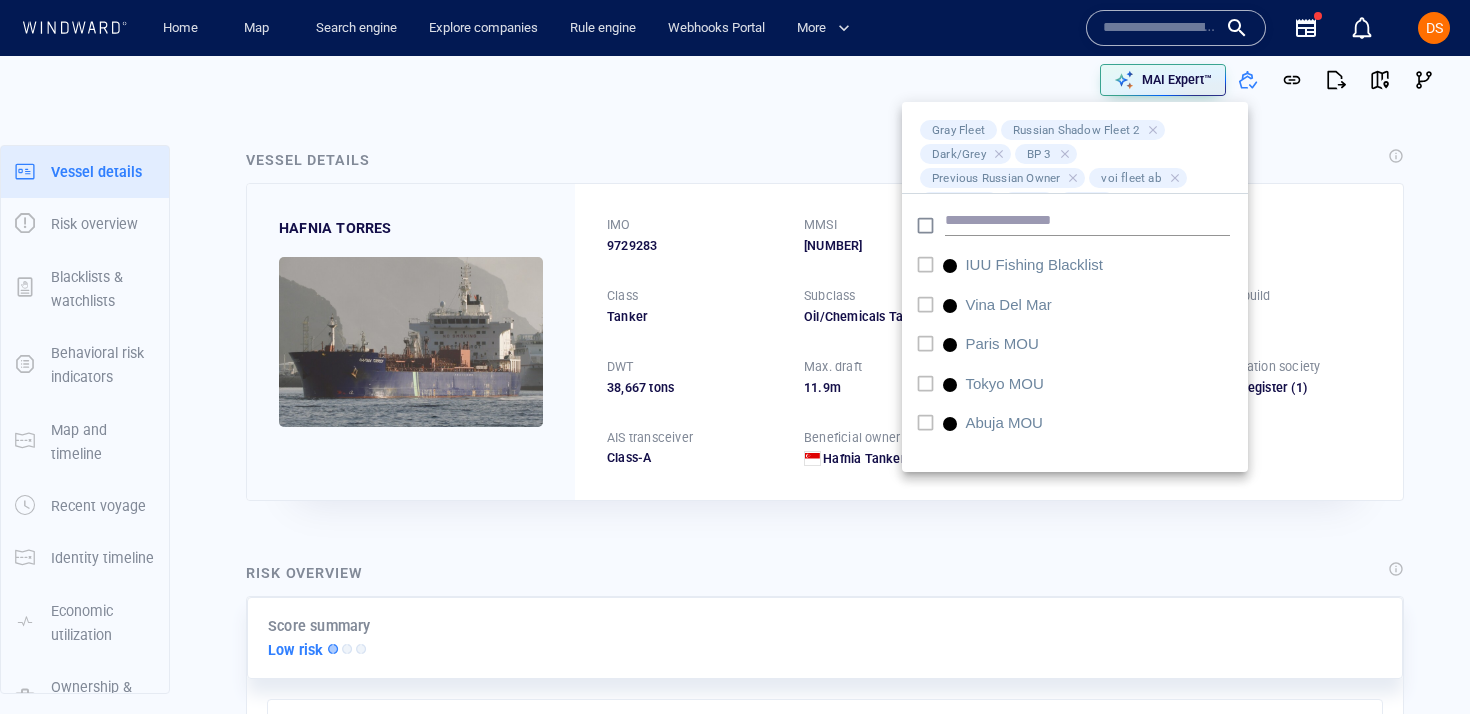 click at bounding box center (735, 357) 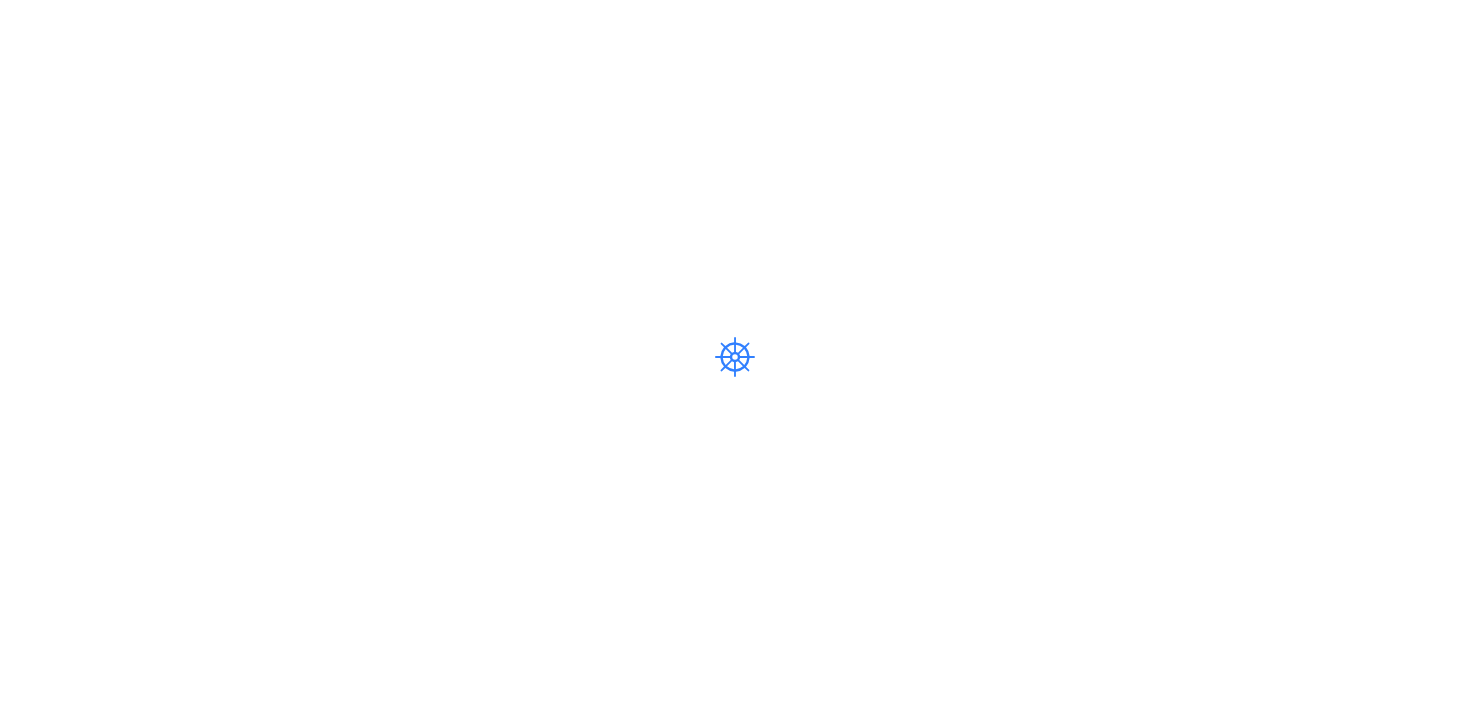 scroll, scrollTop: 0, scrollLeft: 0, axis: both 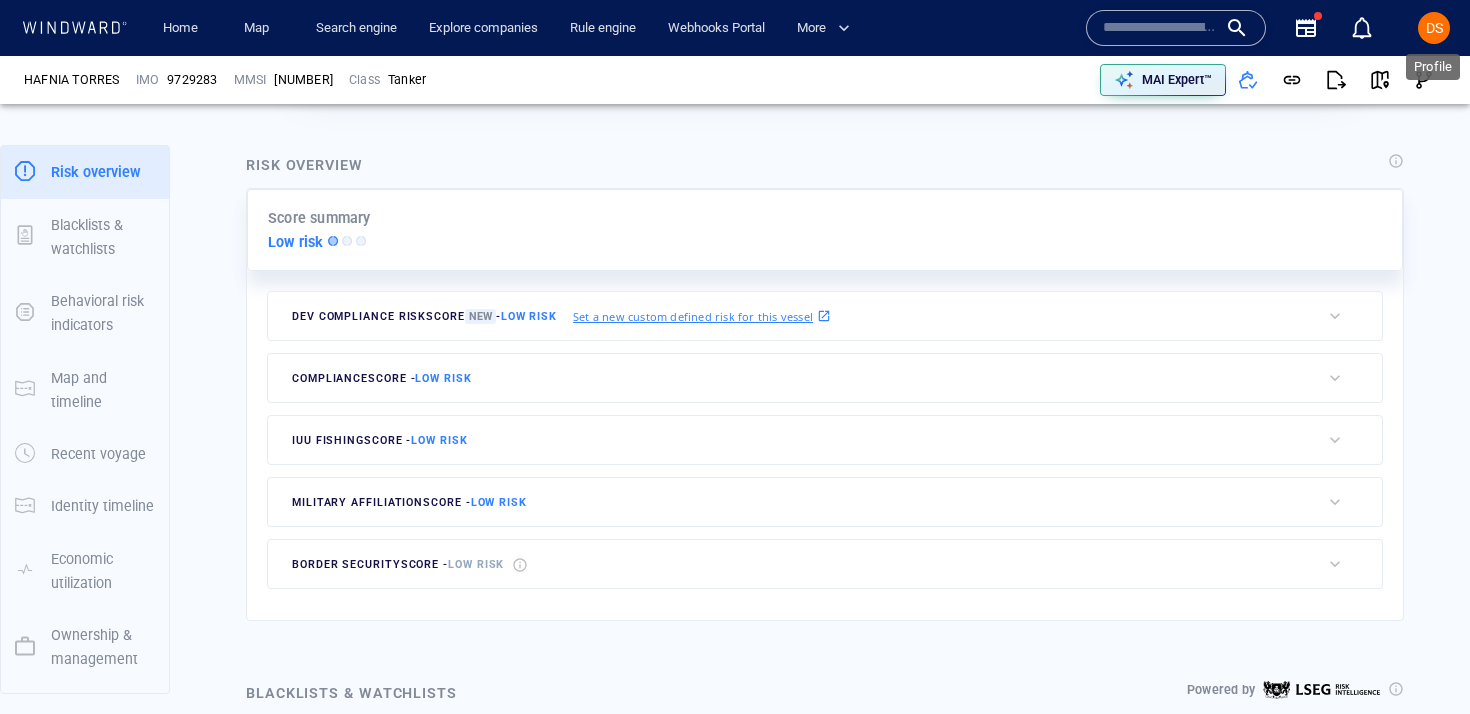 click on "DS" at bounding box center [1434, 28] 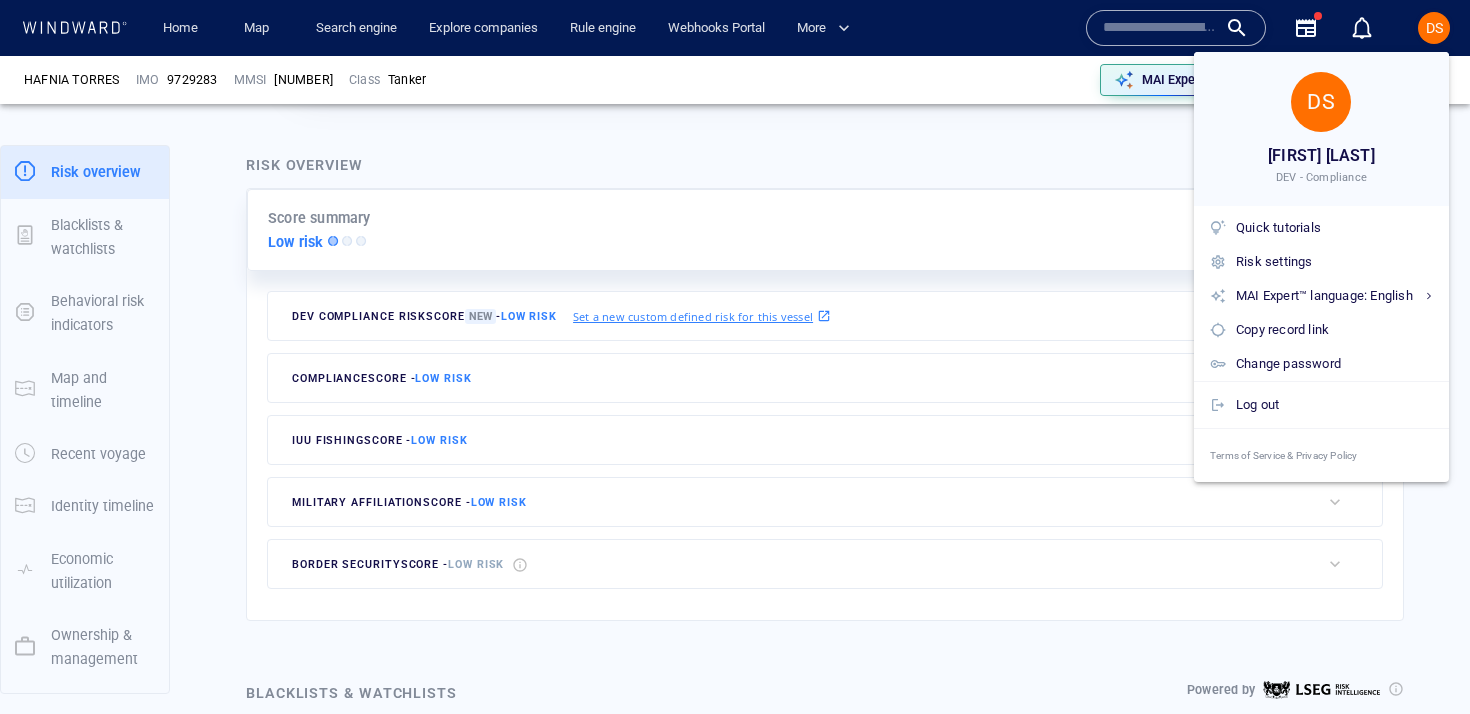 click at bounding box center [735, 357] 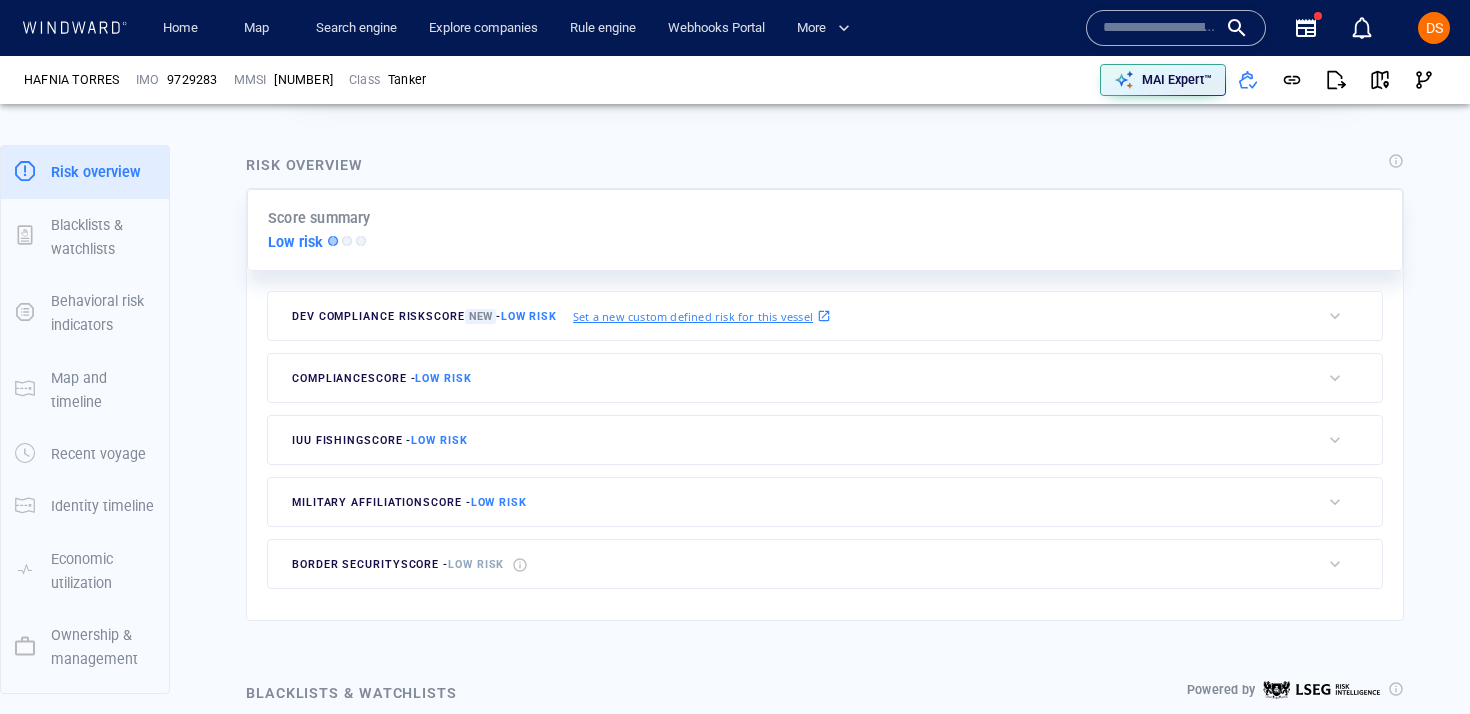 click on "Risk overview" at bounding box center (825, 166) 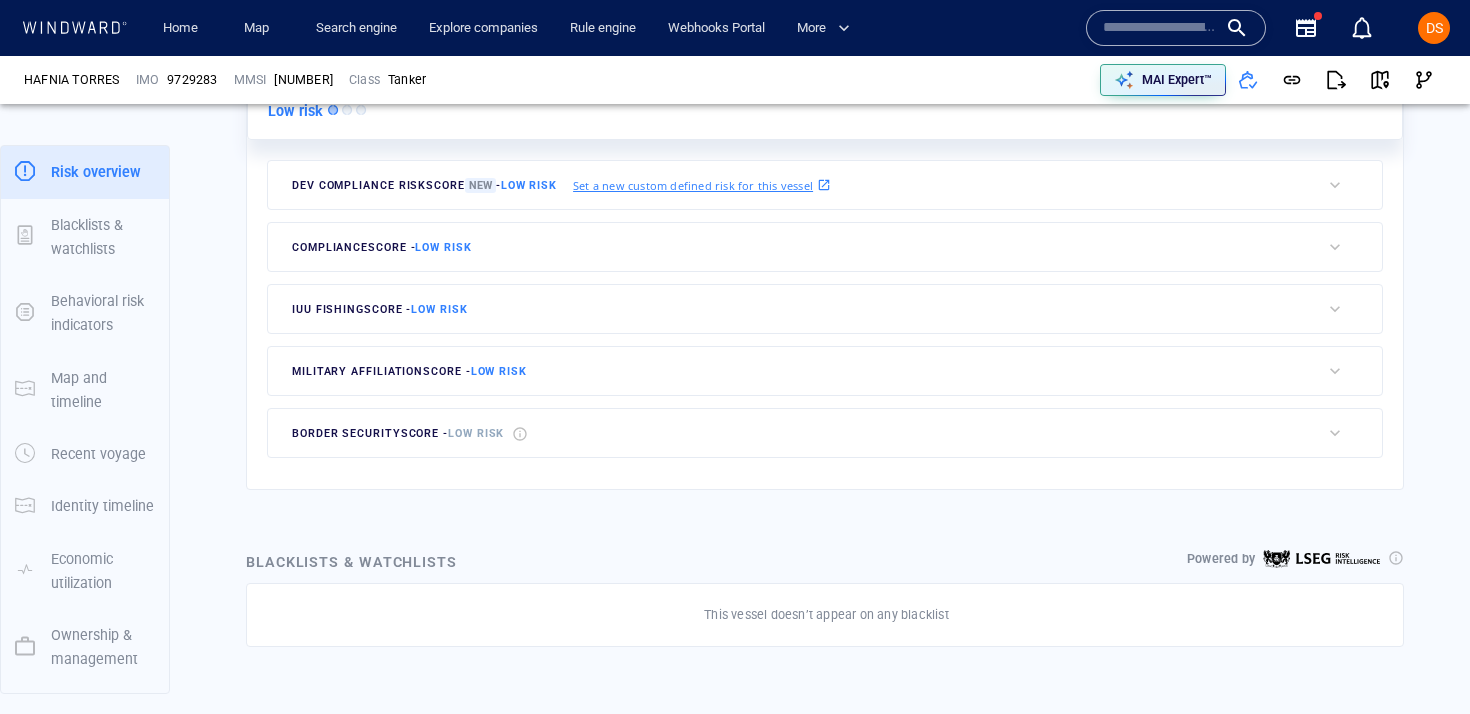 scroll, scrollTop: 915, scrollLeft: 0, axis: vertical 